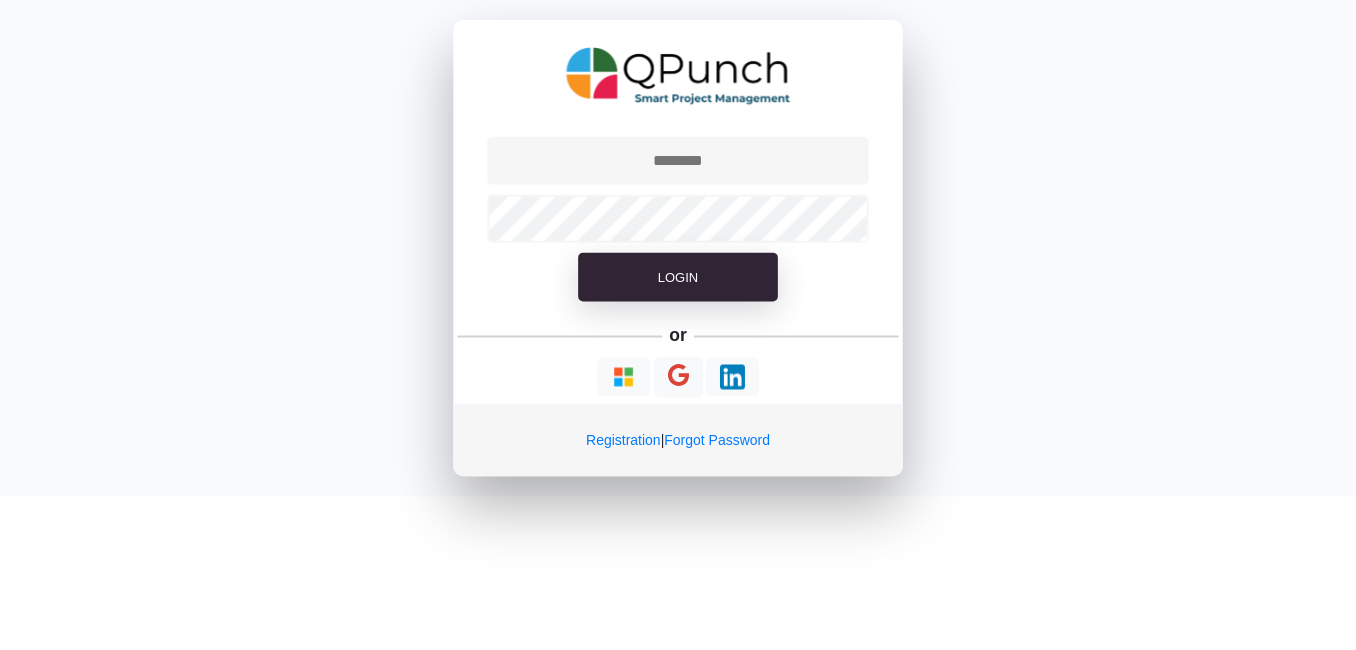 scroll, scrollTop: 0, scrollLeft: 0, axis: both 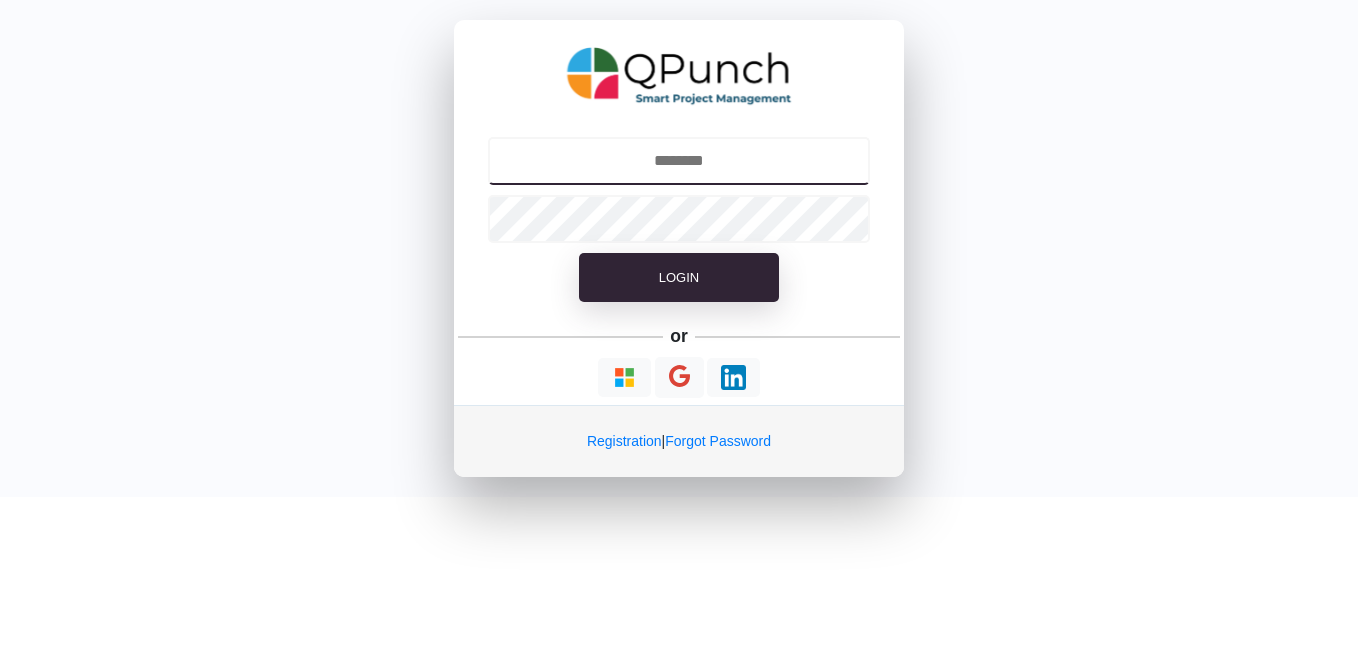 click at bounding box center [679, 161] 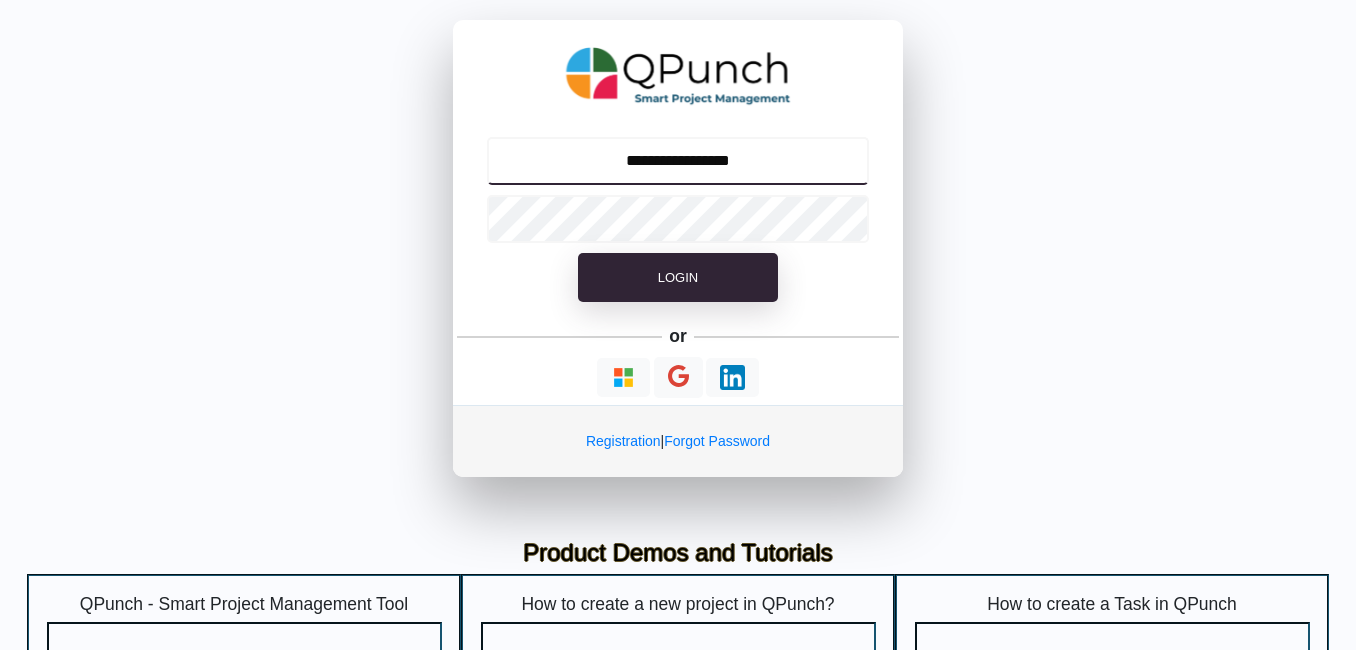 type on "**********" 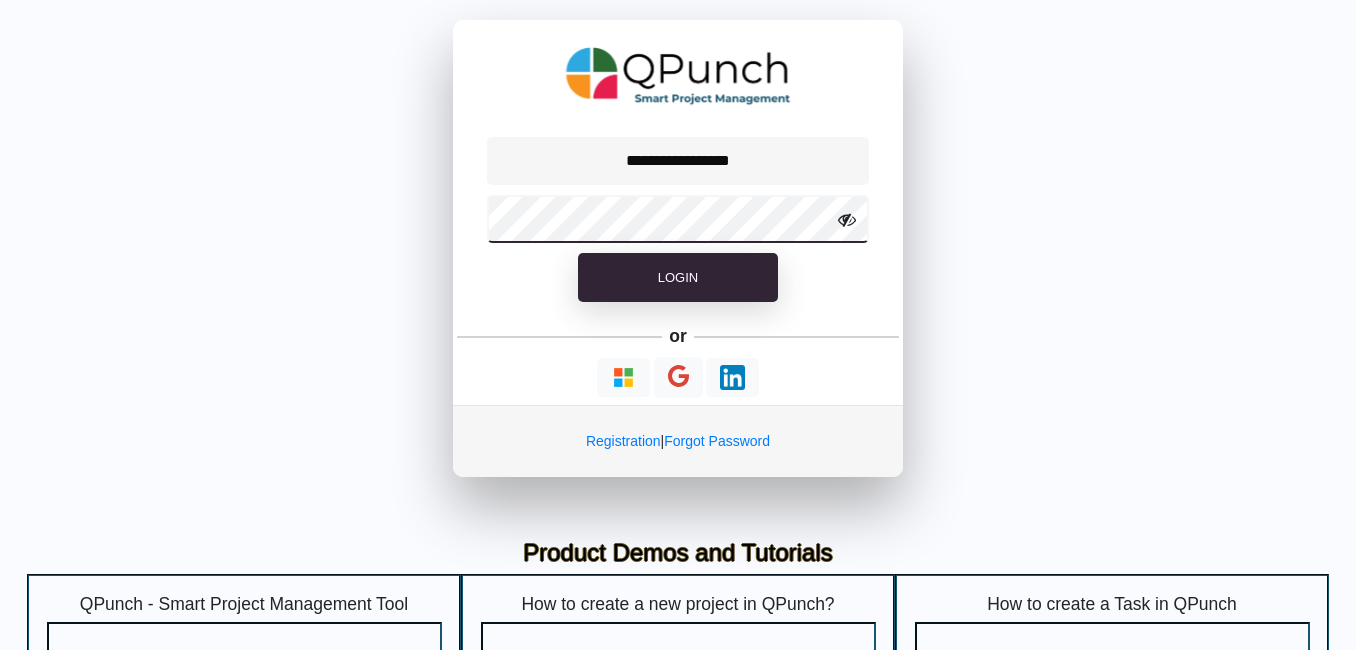 click on "Login" at bounding box center [678, 278] 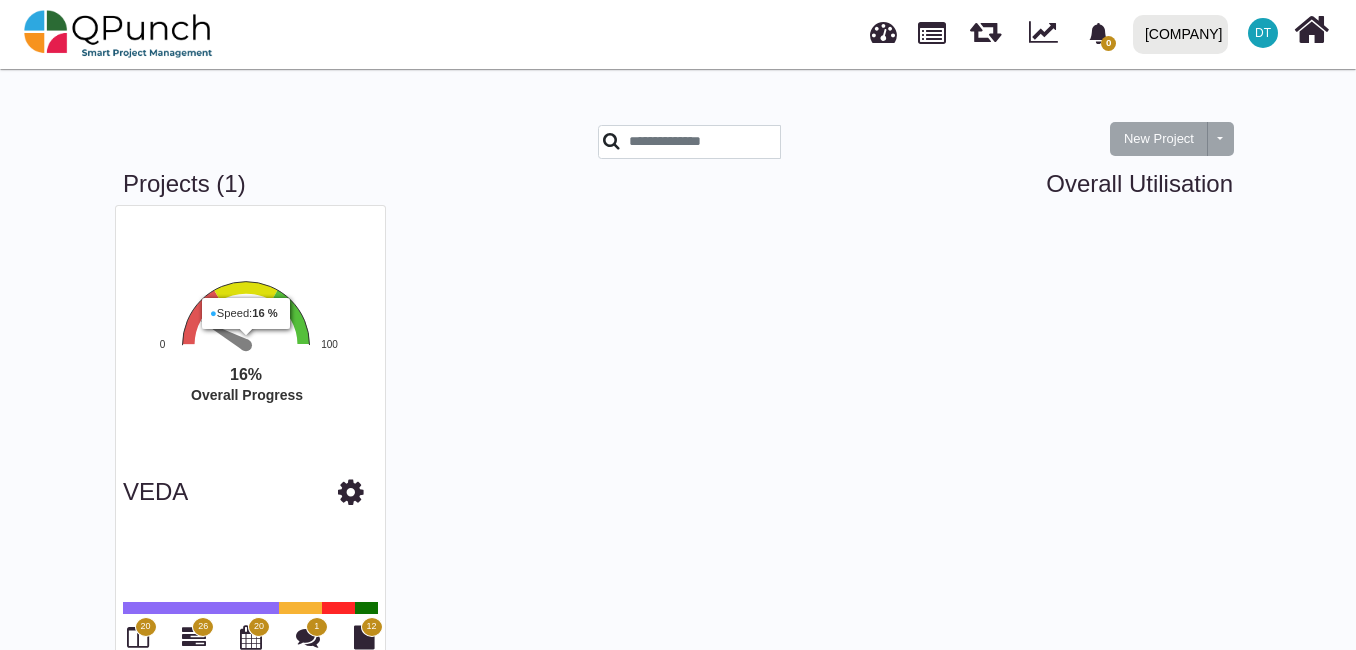 scroll, scrollTop: 63, scrollLeft: 0, axis: vertical 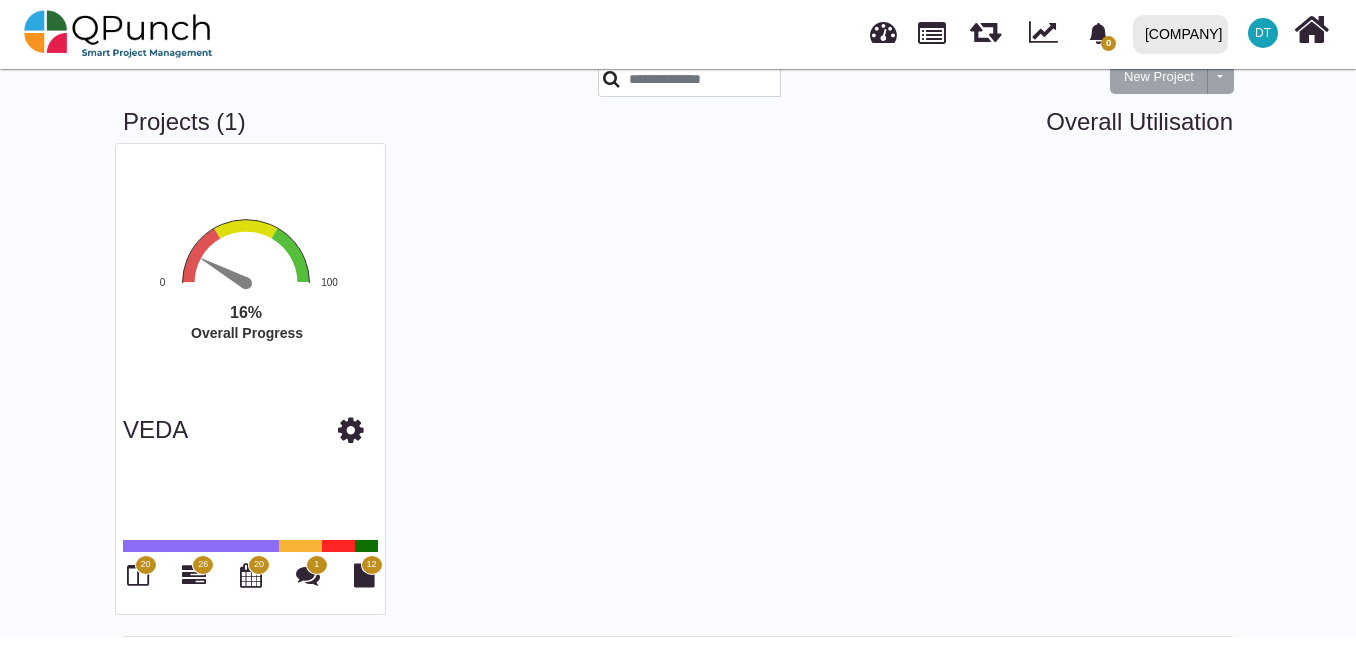 click at bounding box center (246, 283) 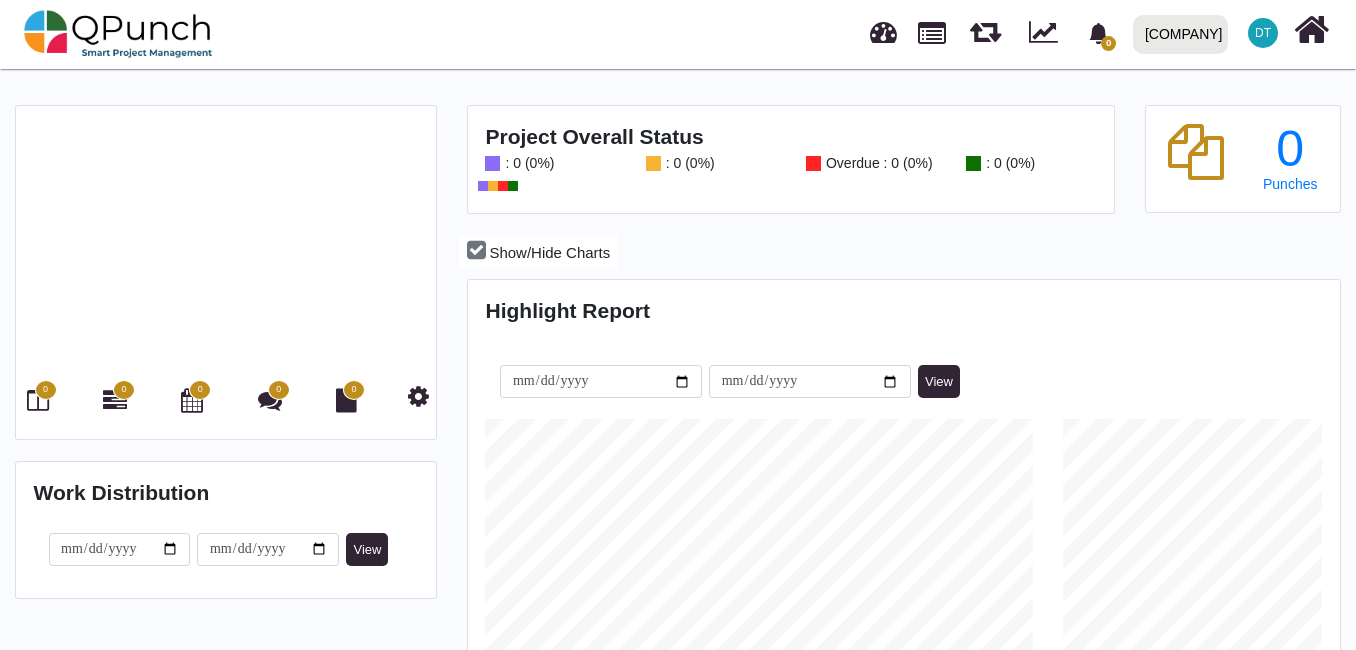scroll, scrollTop: 999726, scrollLeft: 999422, axis: both 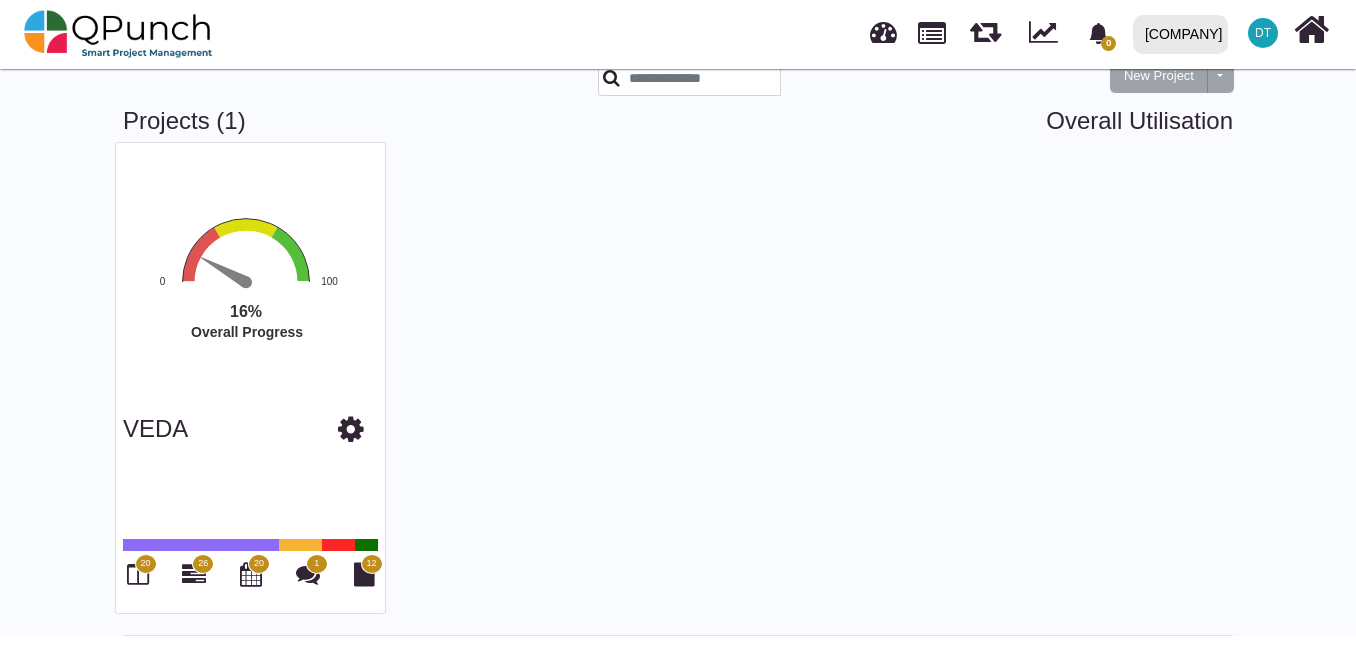 click on "1" at bounding box center (146, 564) 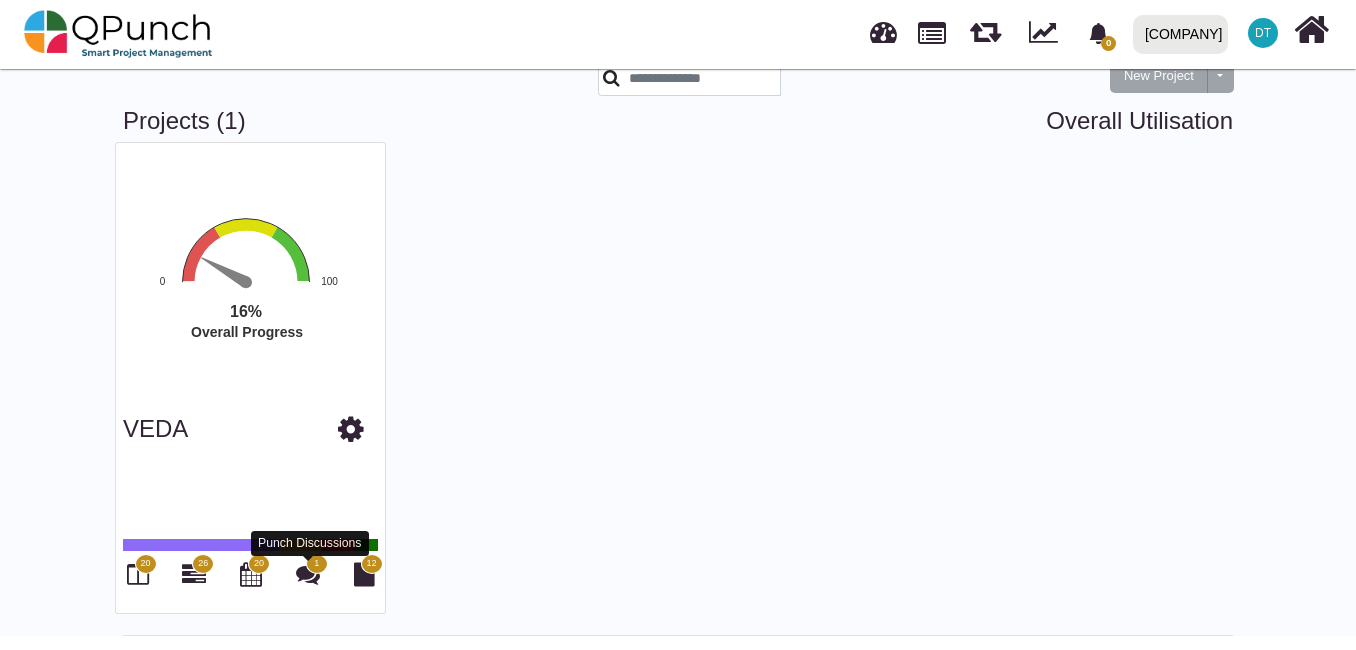 scroll, scrollTop: 0, scrollLeft: 0, axis: both 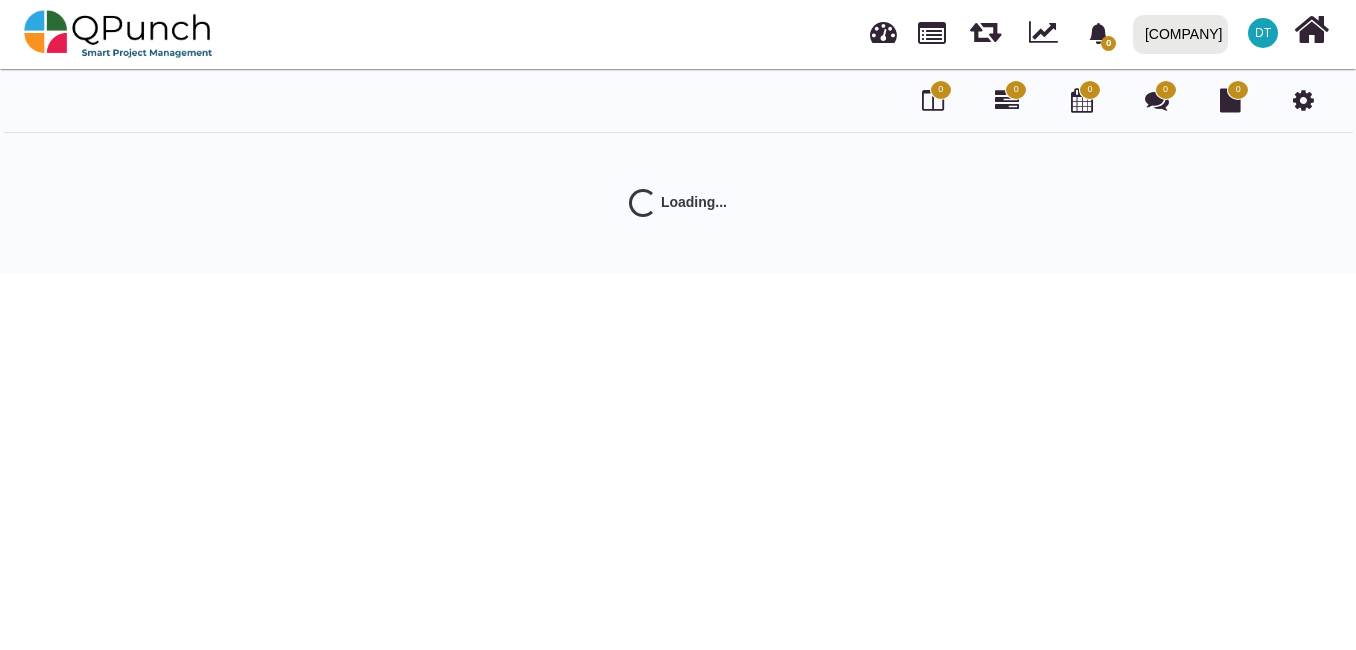 click on "0 Notifications Clear [COMPANY] [COMPANY] 0 Test DT Subscription Settings Dynamic Report Leave Application Logout 0 0 0 0 0 Loading..." at bounding box center (678, 389) 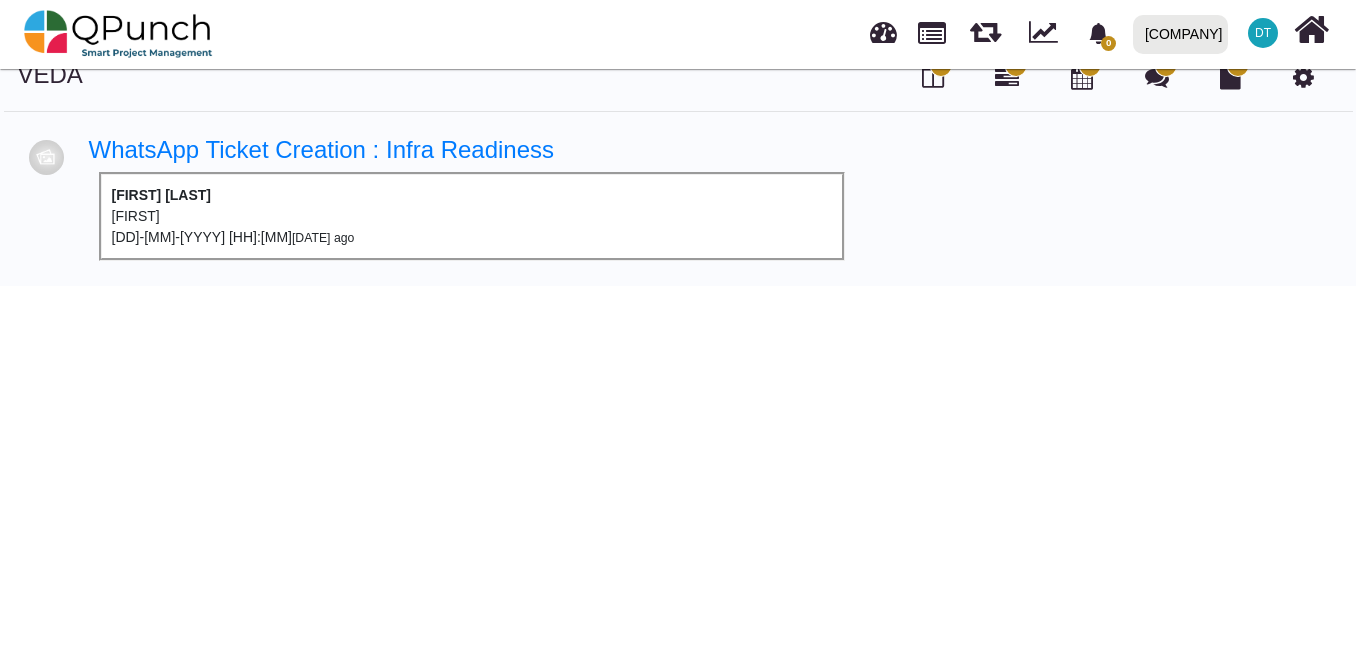 scroll, scrollTop: 0, scrollLeft: 0, axis: both 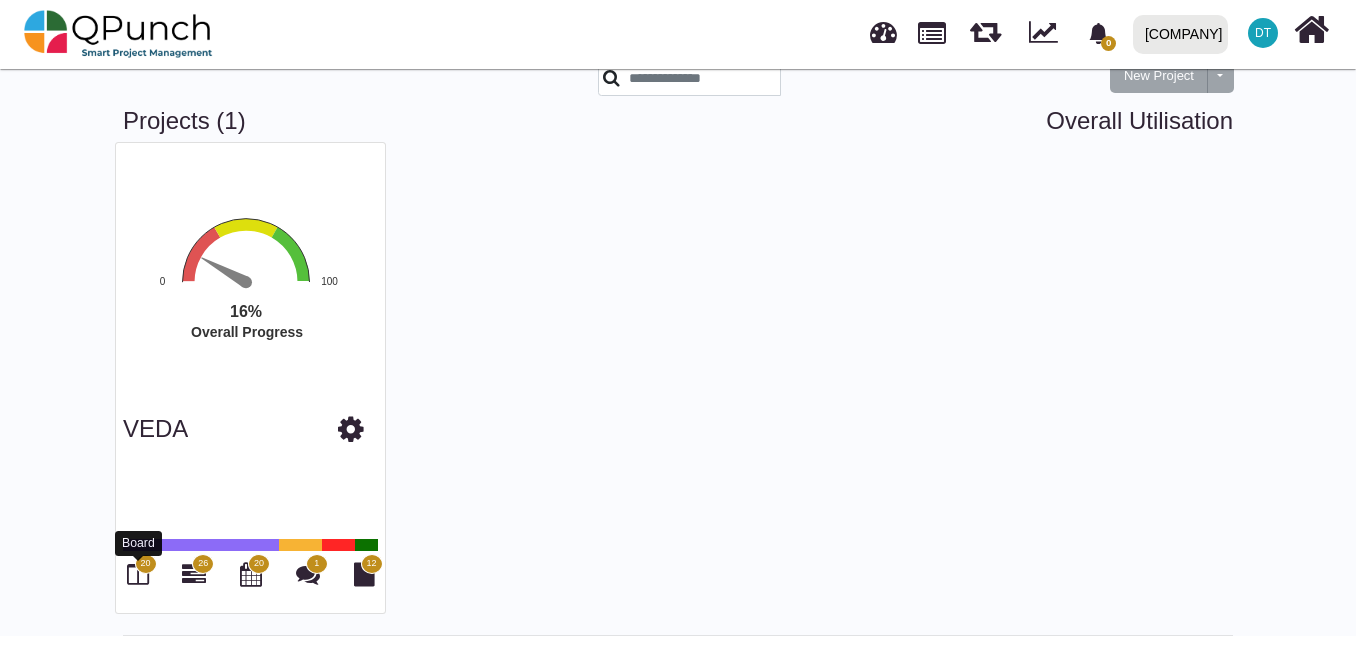 click at bounding box center [138, 574] 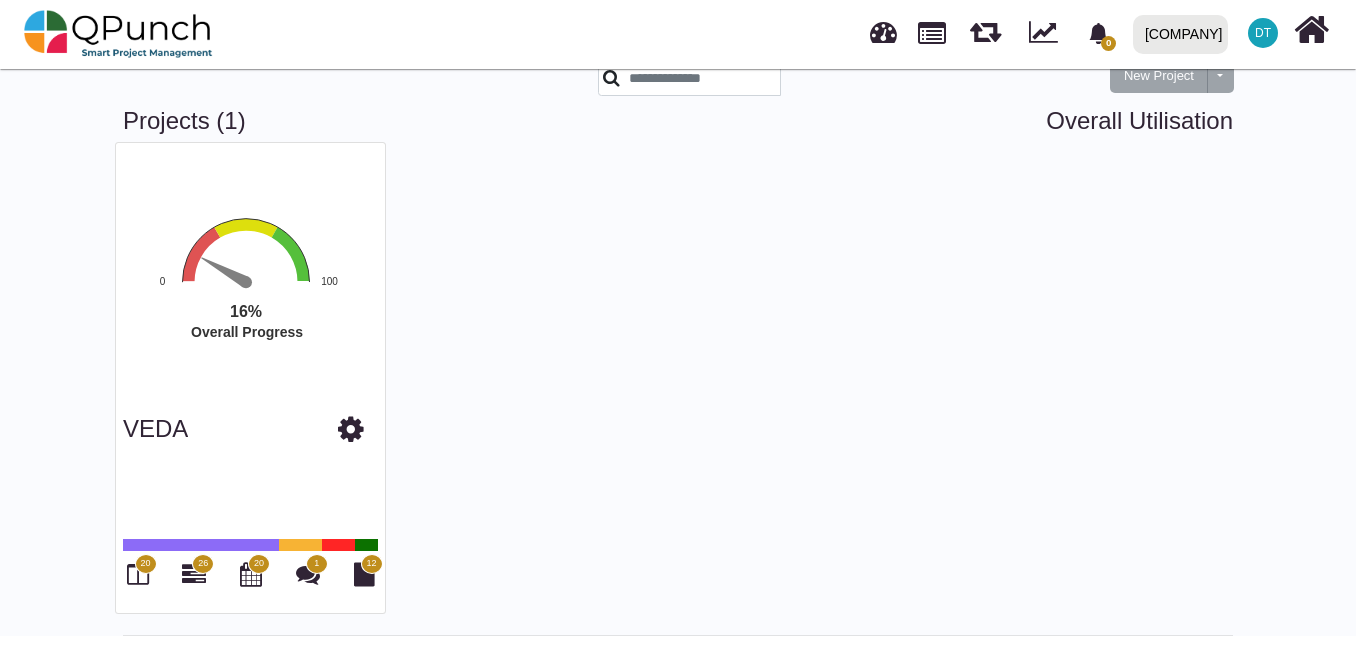 scroll, scrollTop: 0, scrollLeft: 0, axis: both 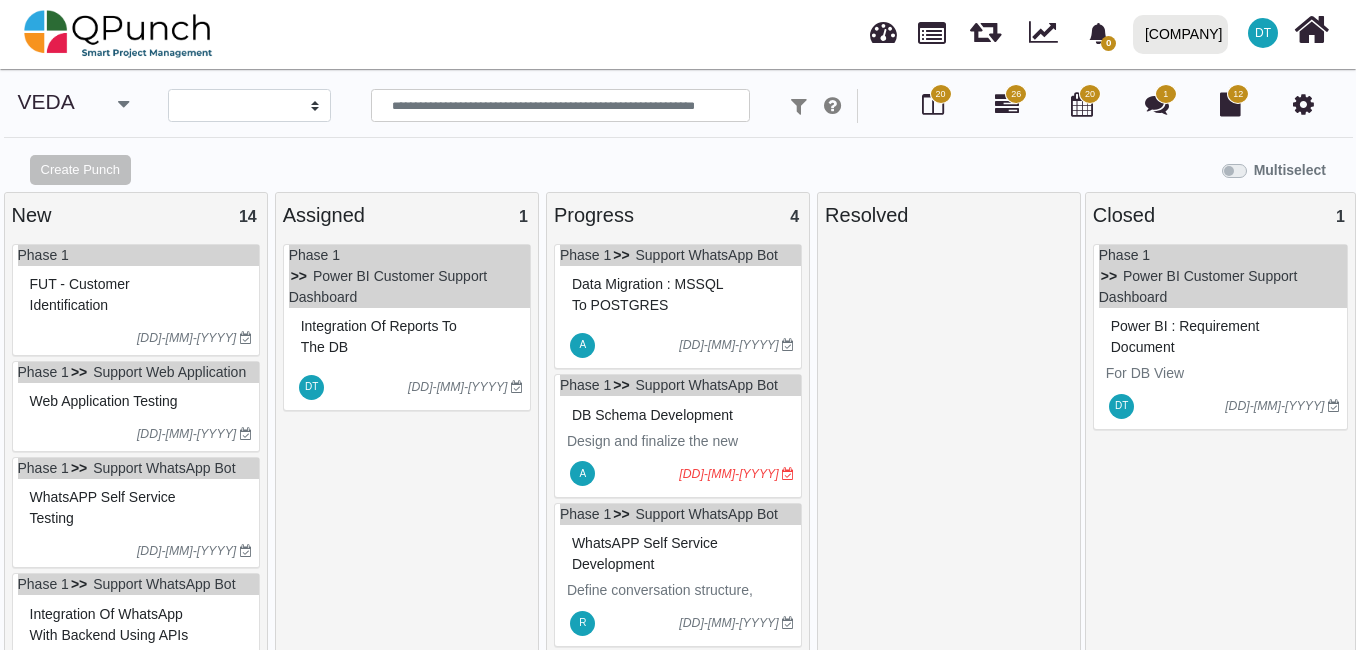 click on "26" at bounding box center (1007, 106) 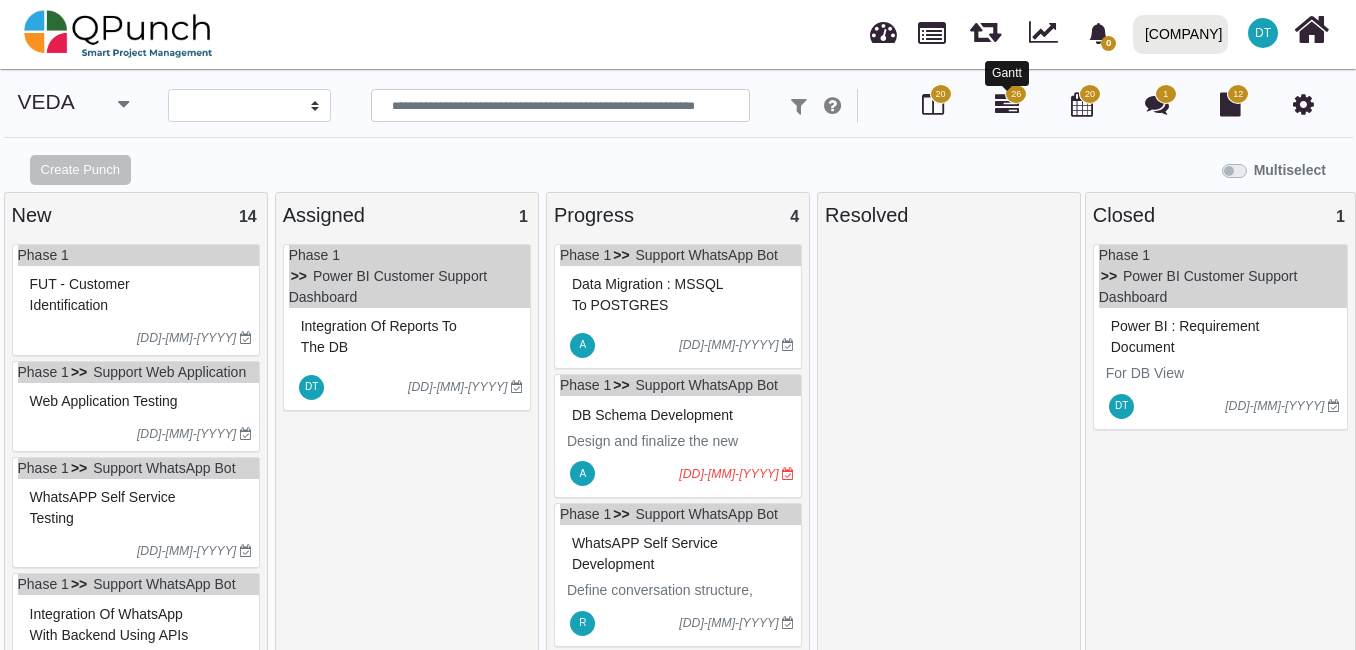 click at bounding box center (1007, 104) 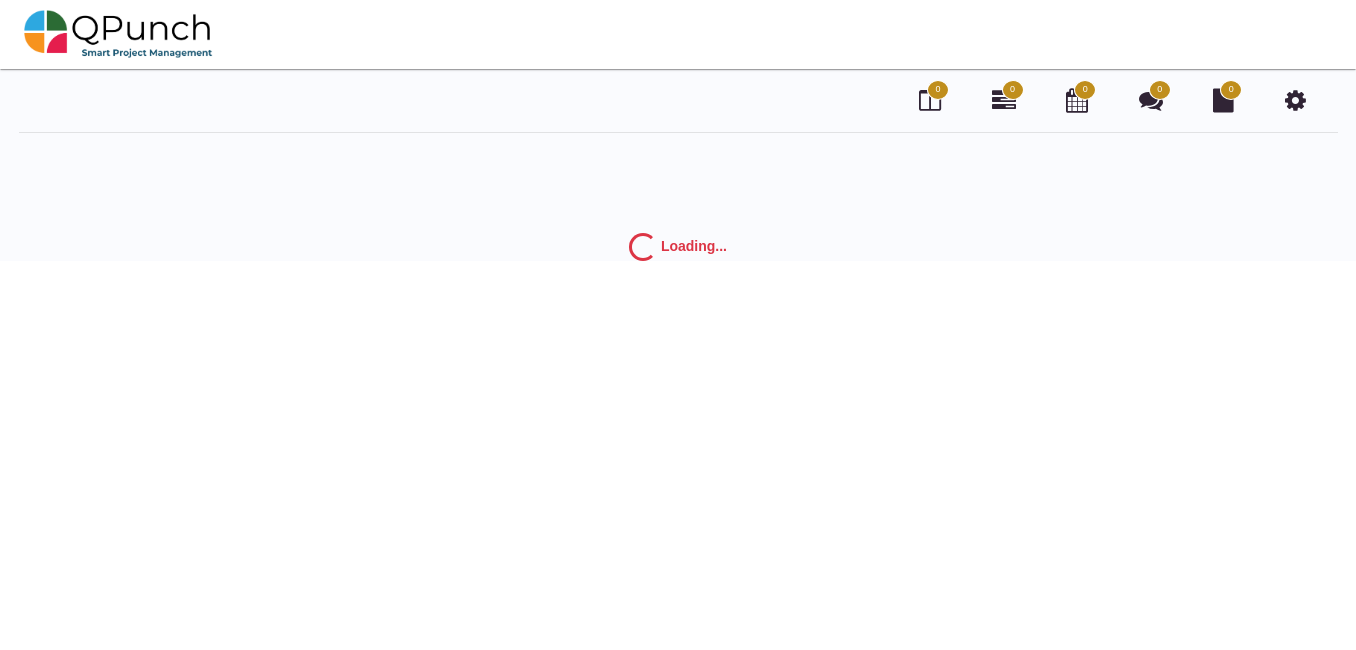 scroll, scrollTop: 0, scrollLeft: 0, axis: both 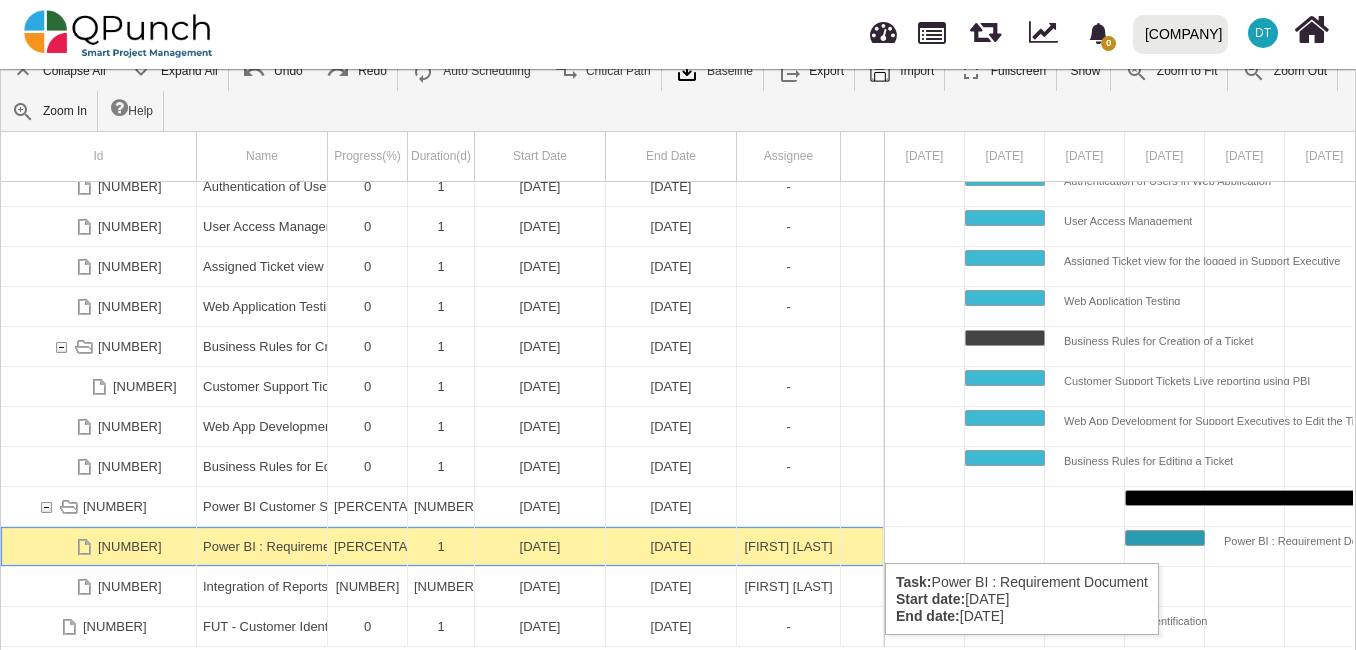 click on "Power BI : Requirement Document" at bounding box center (262, 546) 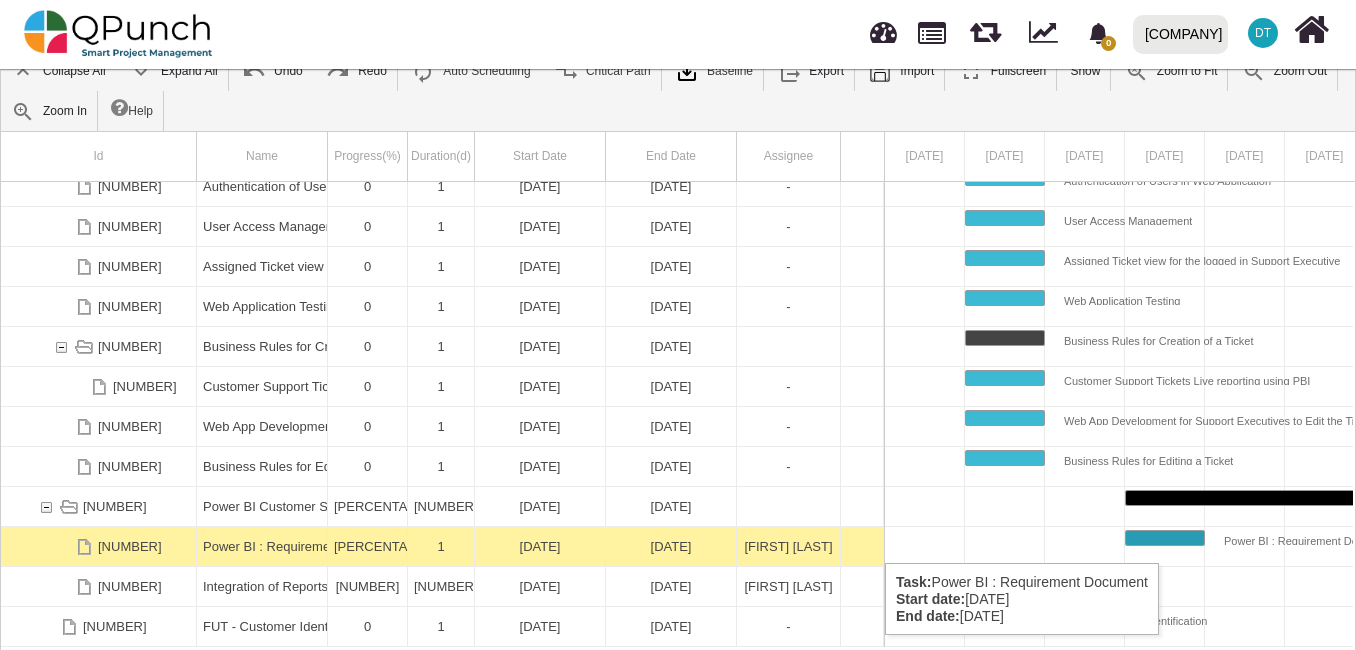 scroll, scrollTop: 0, scrollLeft: 140, axis: horizontal 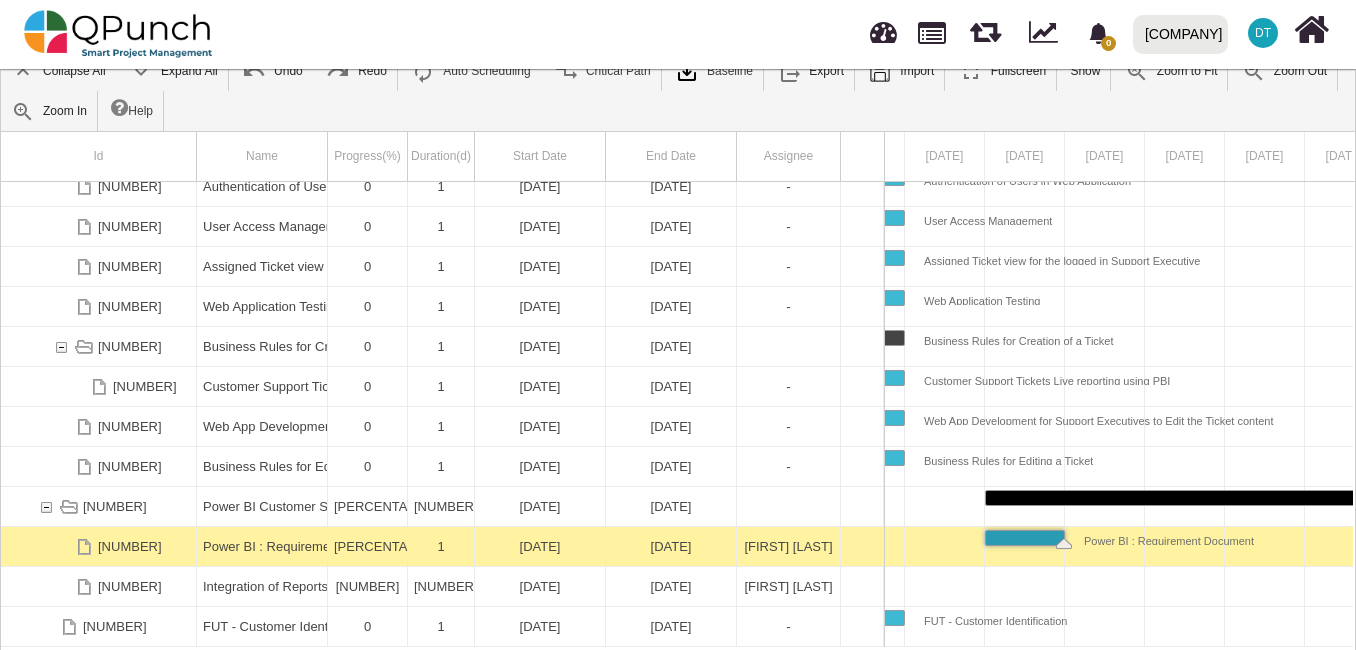 click on "Power BI : Requirement Document" at bounding box center [262, 546] 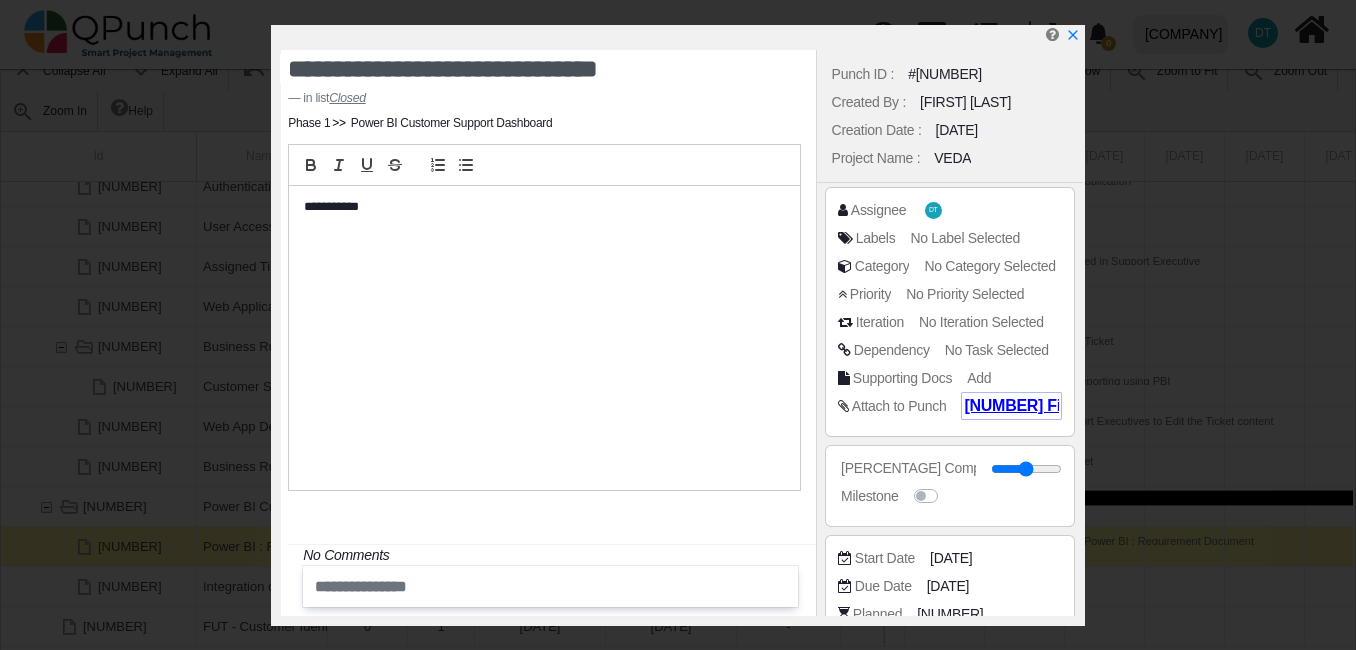 click on "[NUMBER]
Files" at bounding box center [1023, 405] 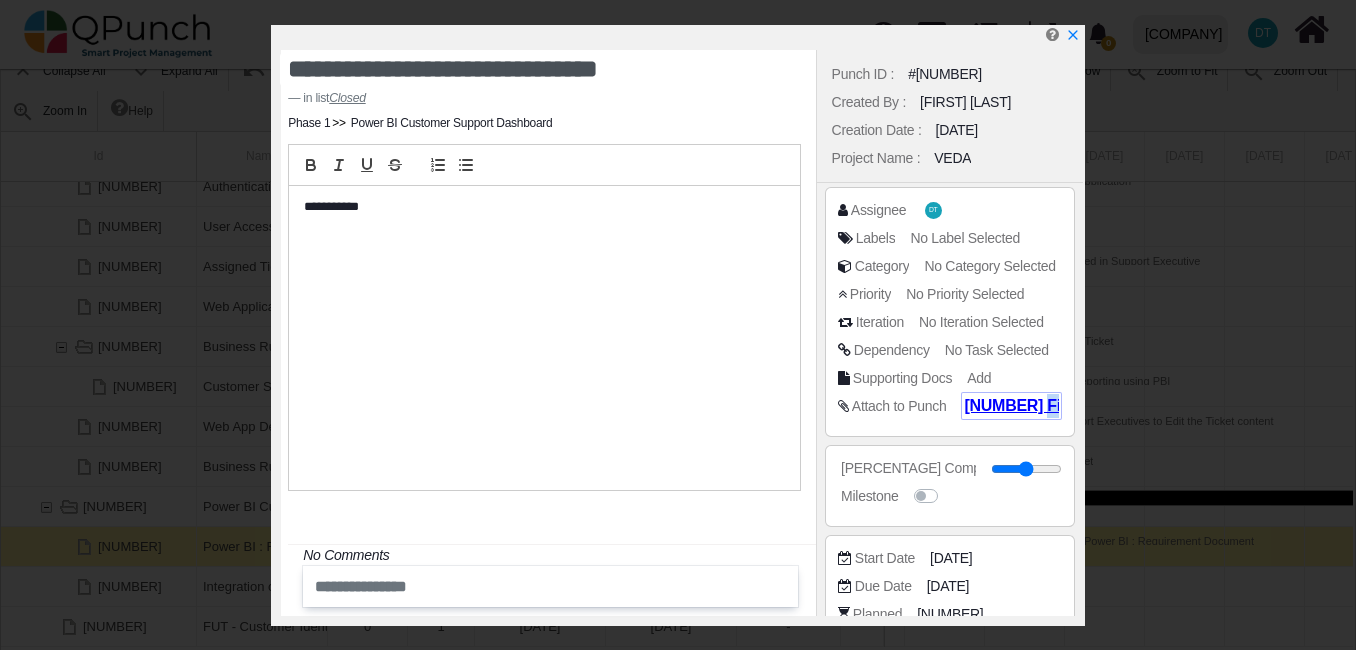 click on "[NUMBER]
Files" at bounding box center (1023, 405) 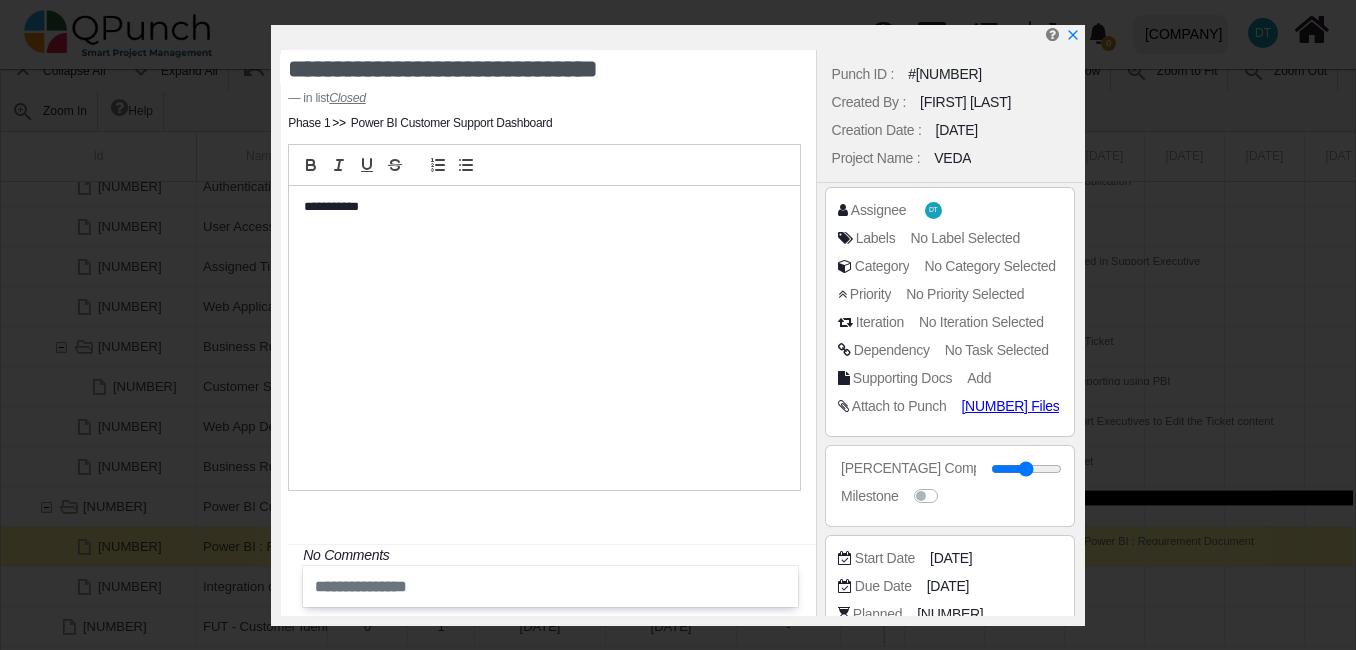 click on "Attach to Punch
[NUMBER]
Files" at bounding box center (955, 210) 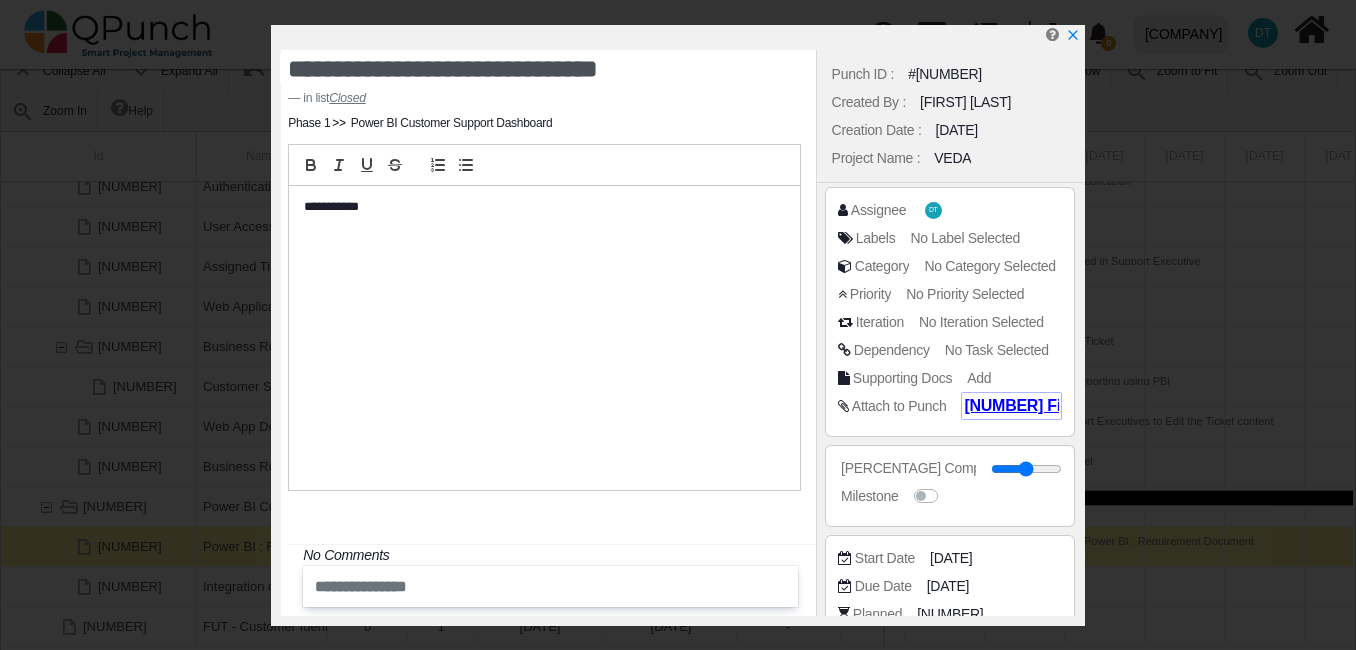 click on "[NUMBER]
Files" at bounding box center [1023, 405] 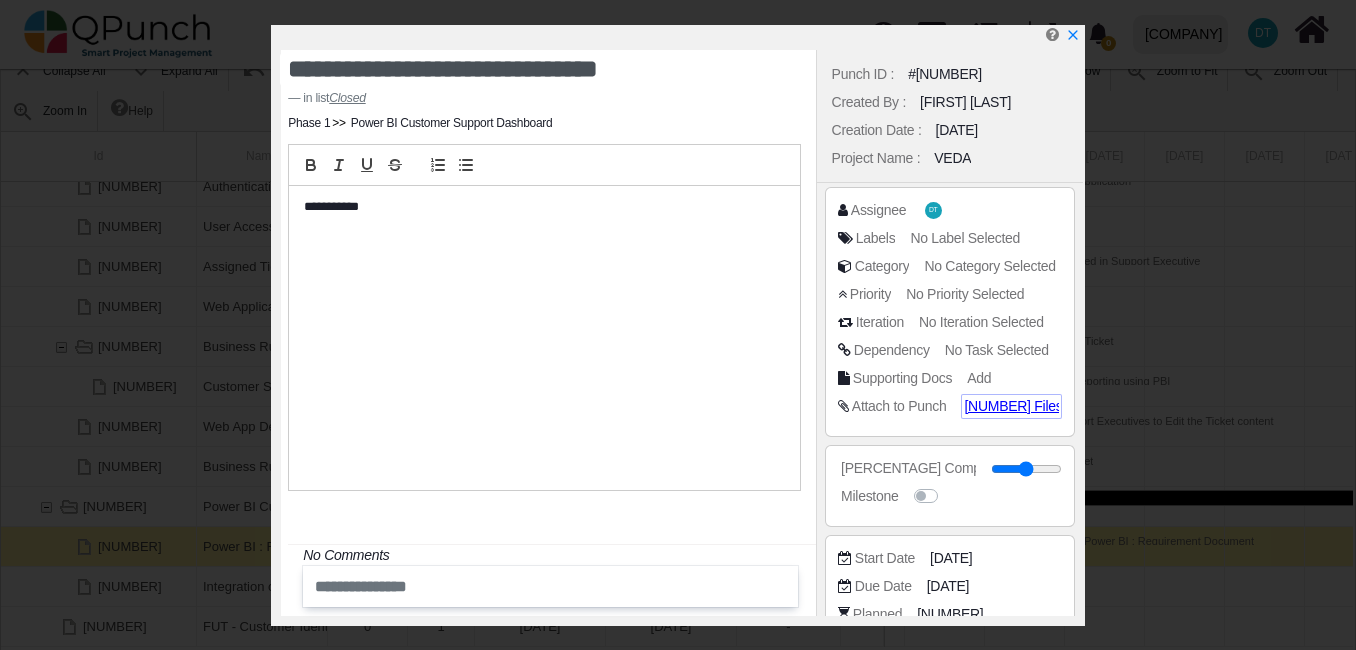 click on "[NUMBER]
Files" at bounding box center (931, 210) 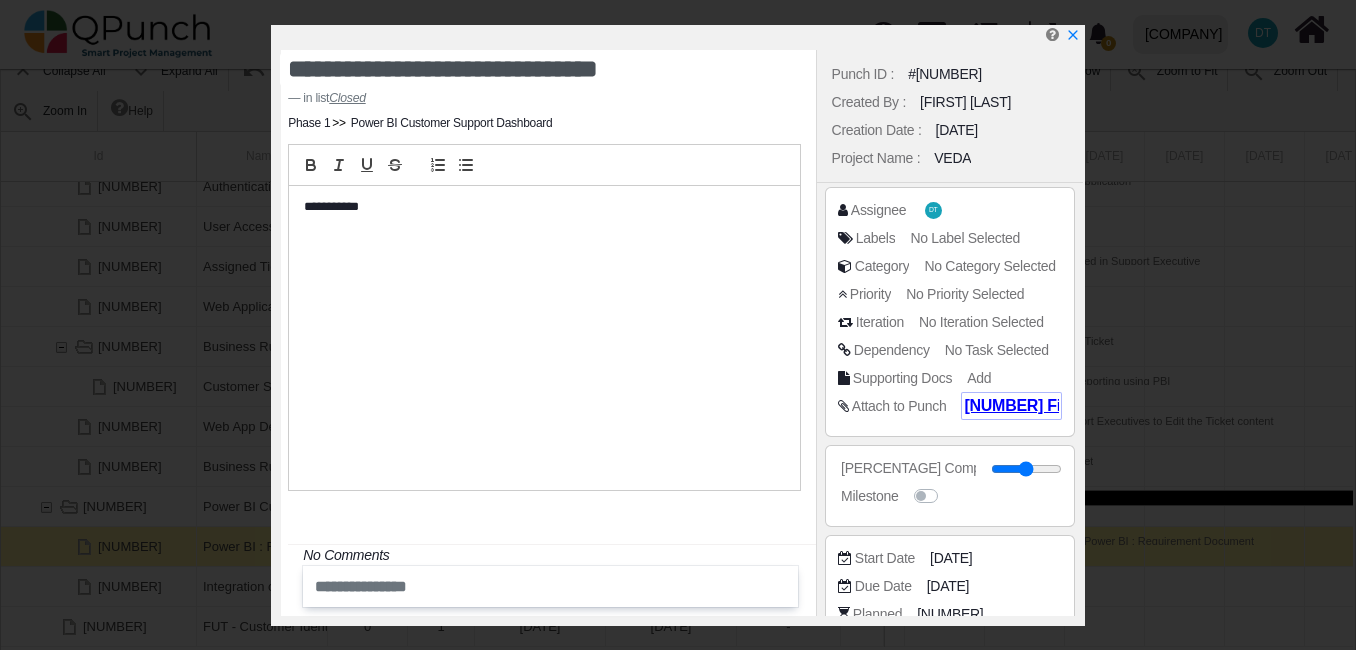 click on "[NUMBER]
Files" at bounding box center (1023, 405) 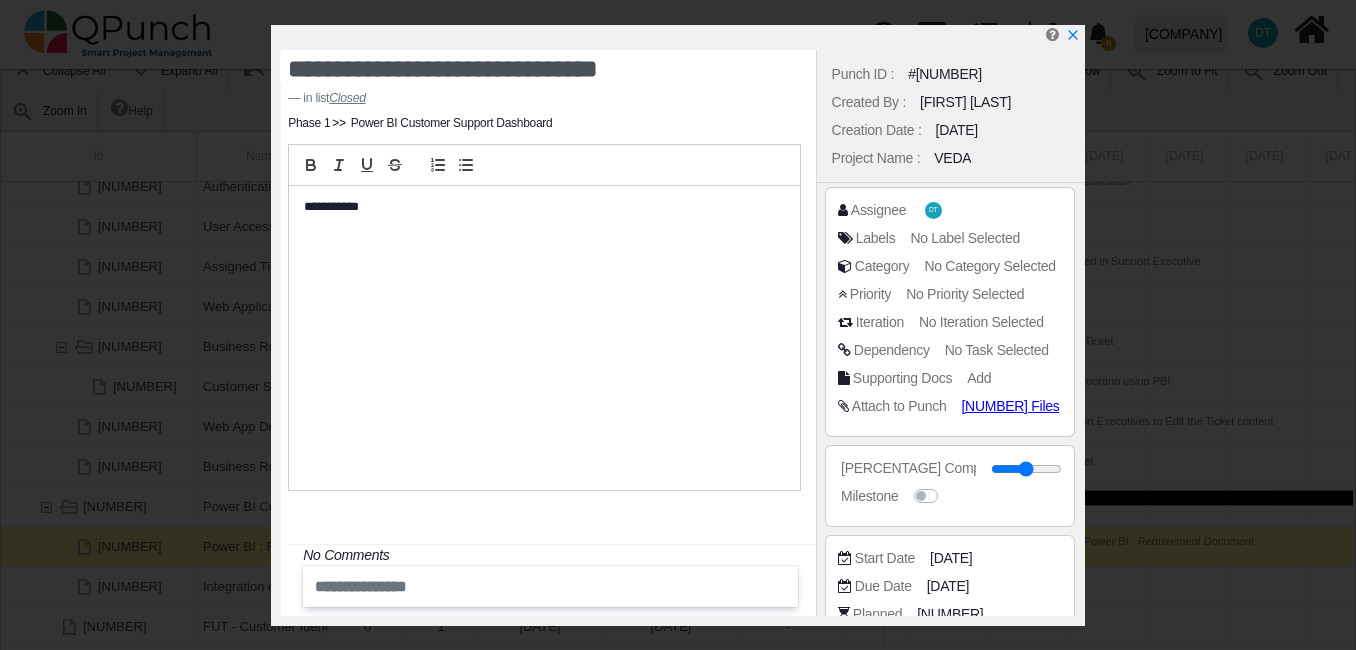 click on "Attach to Punch
[NUMBER]
Files" at bounding box center [955, 210] 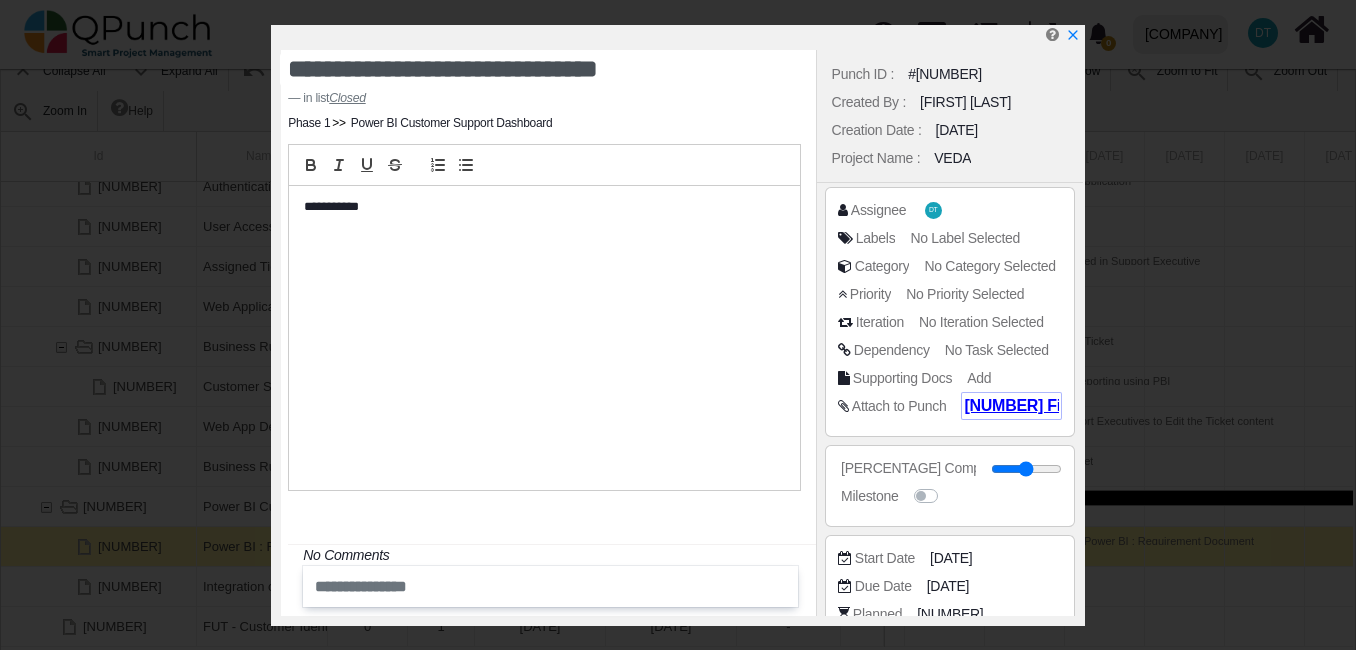 click on "[NUMBER]
Files" at bounding box center [1023, 405] 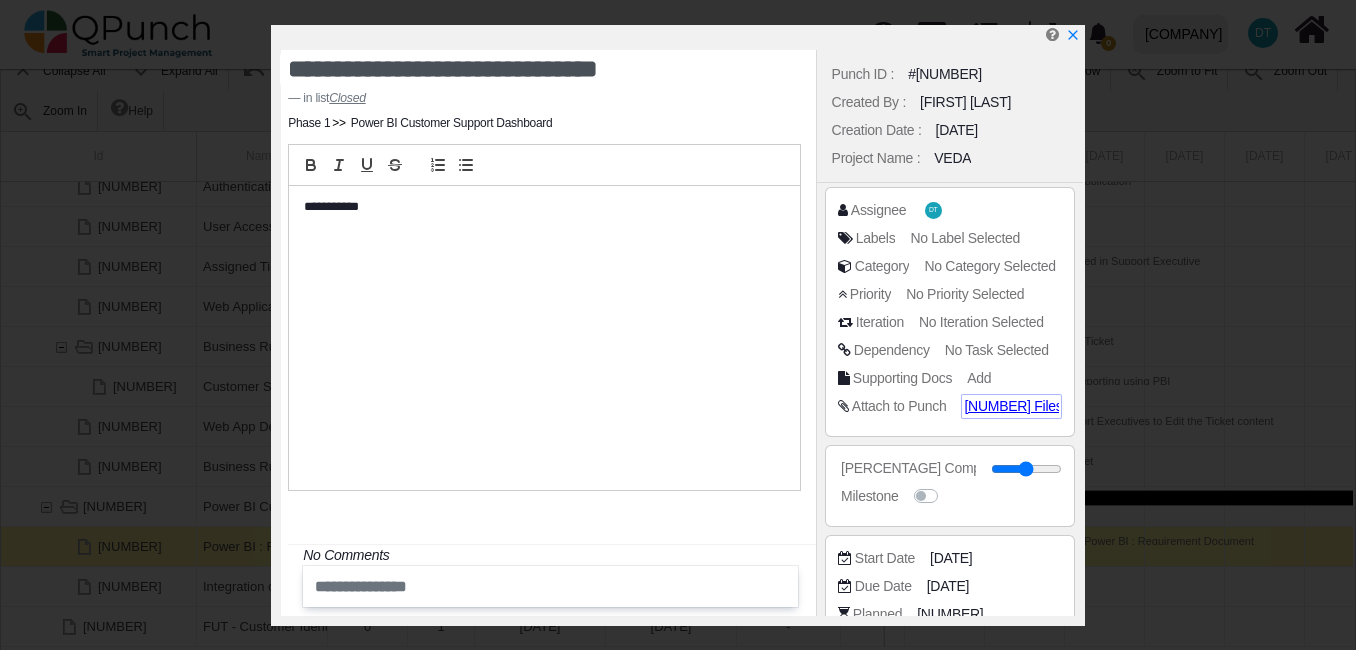 click on "[NUMBER]
Files" at bounding box center (931, 210) 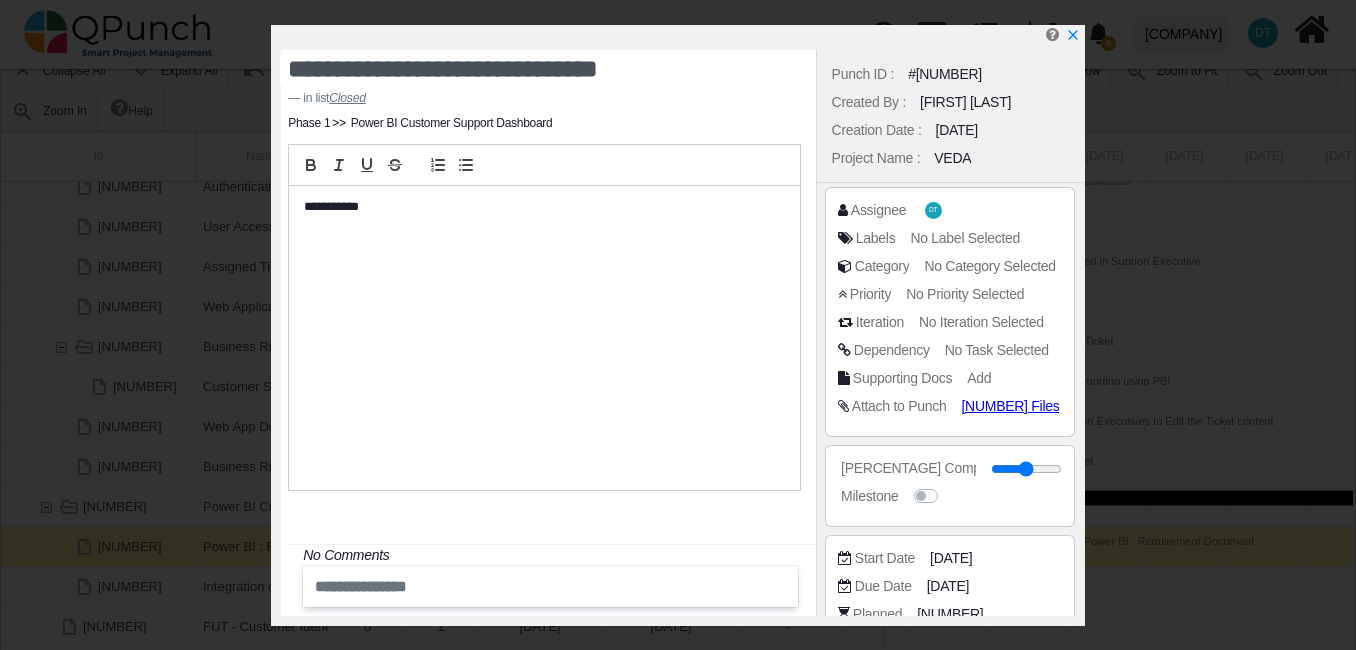 click on "Attach to Punch
[NUMBER]
Files" at bounding box center (950, 410) 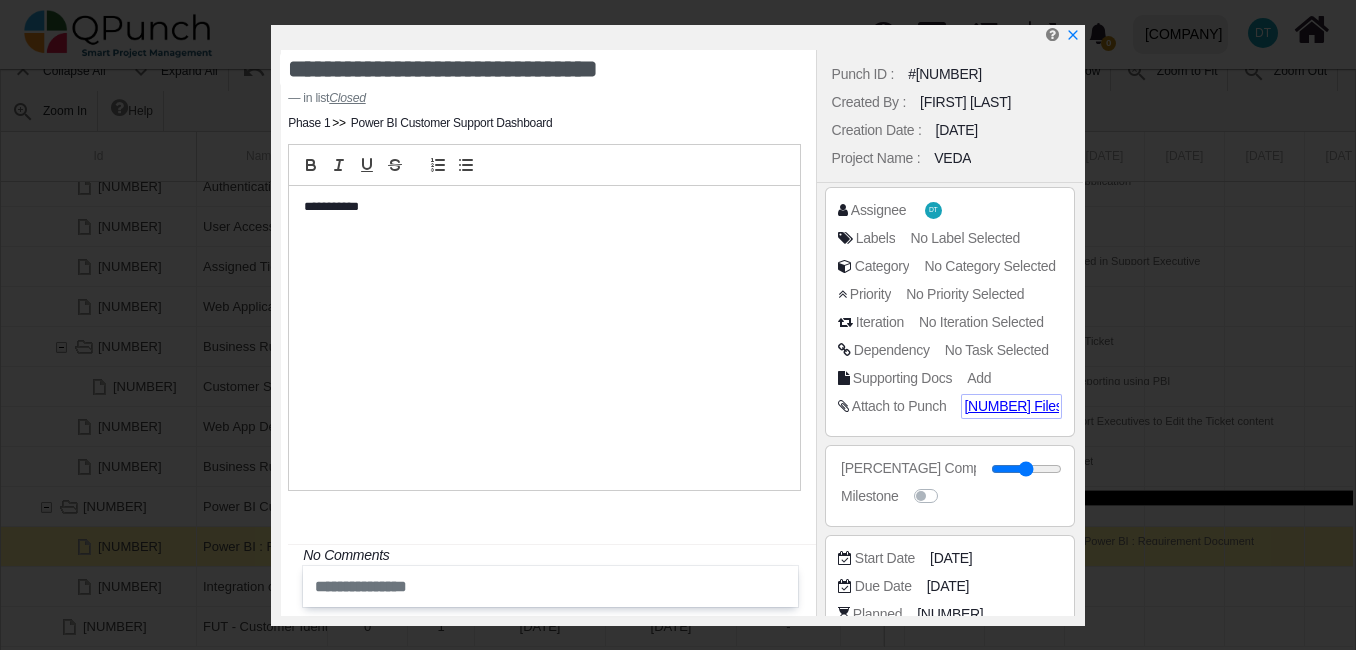 click on "[NUMBER]
Files" at bounding box center [931, 210] 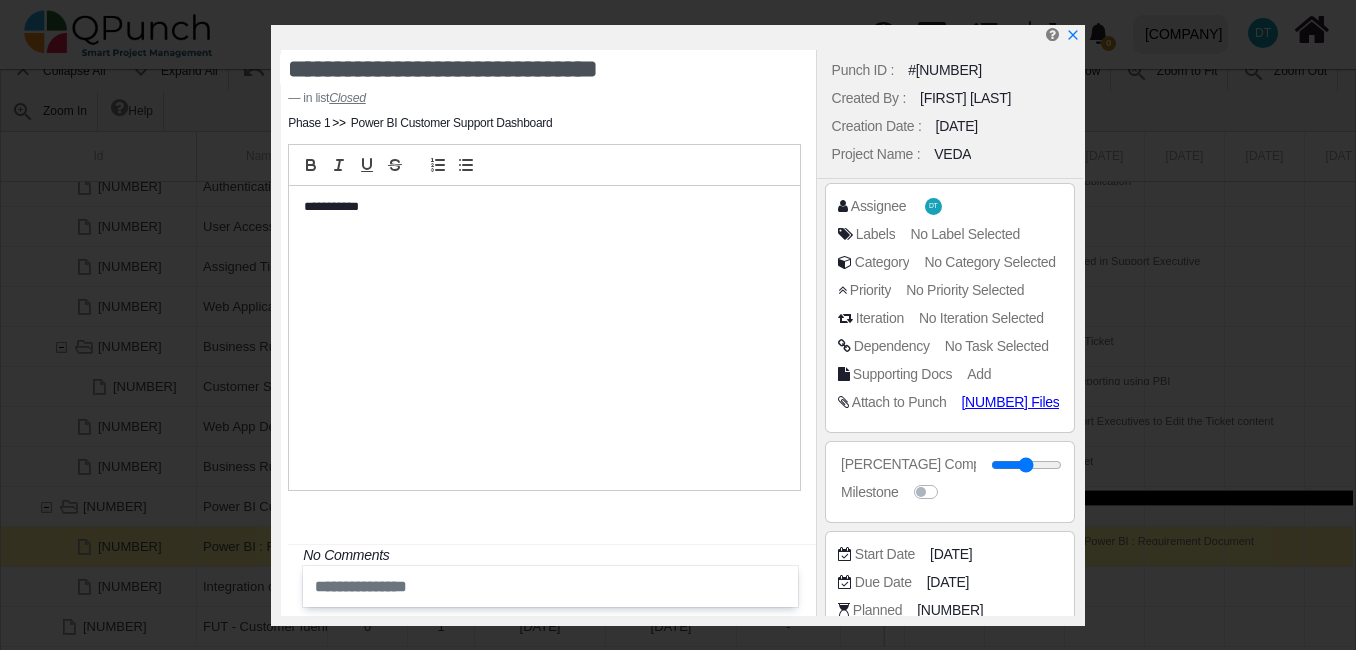 scroll, scrollTop: 0, scrollLeft: 0, axis: both 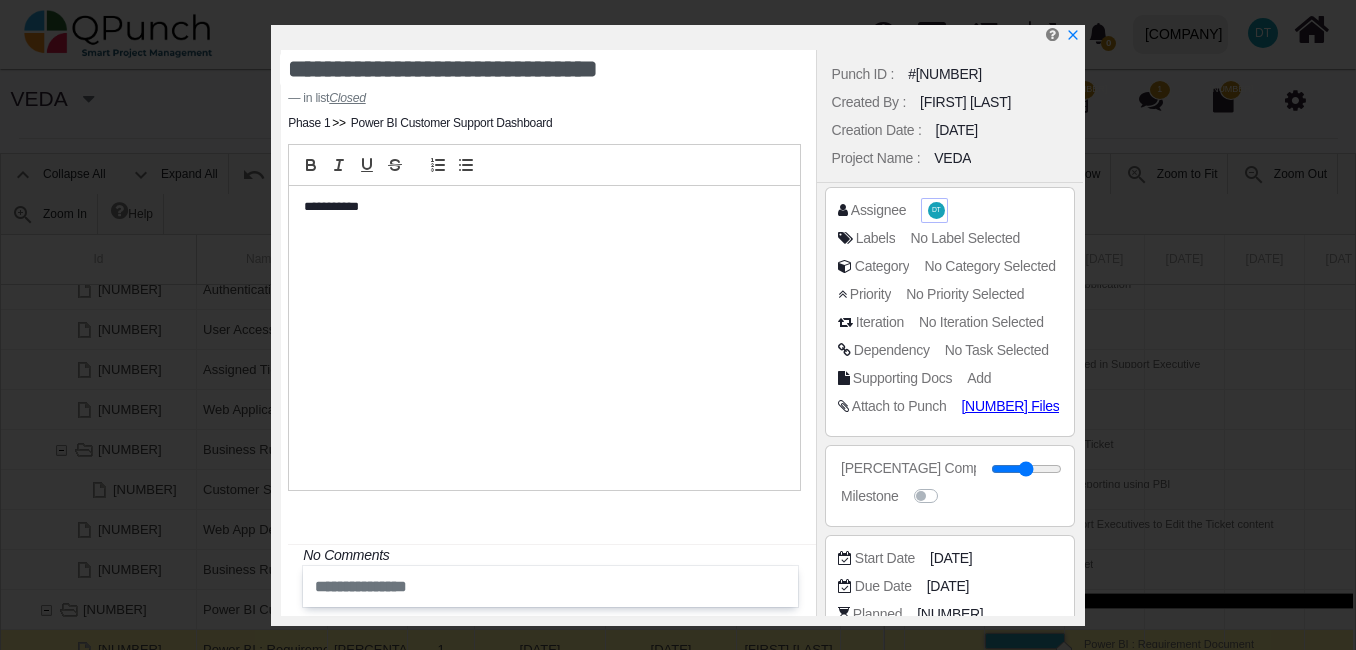 click on "DT" at bounding box center [936, 210] 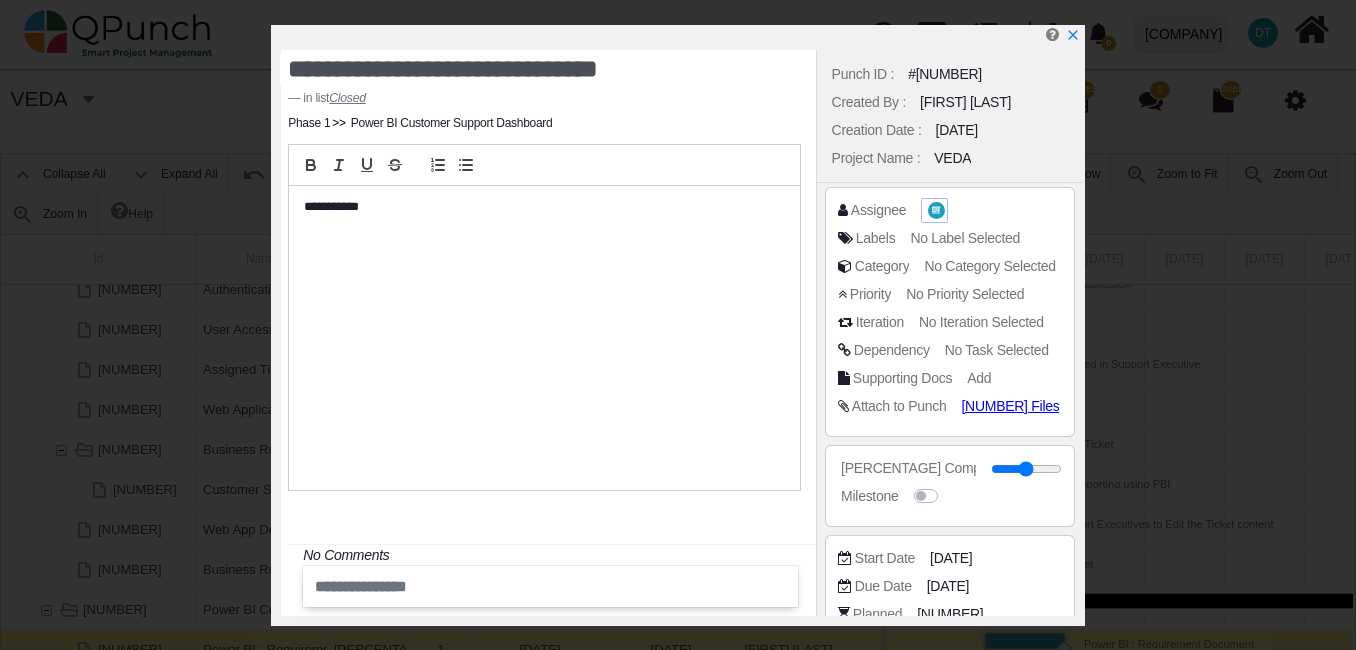 click on "DT" at bounding box center [936, 210] 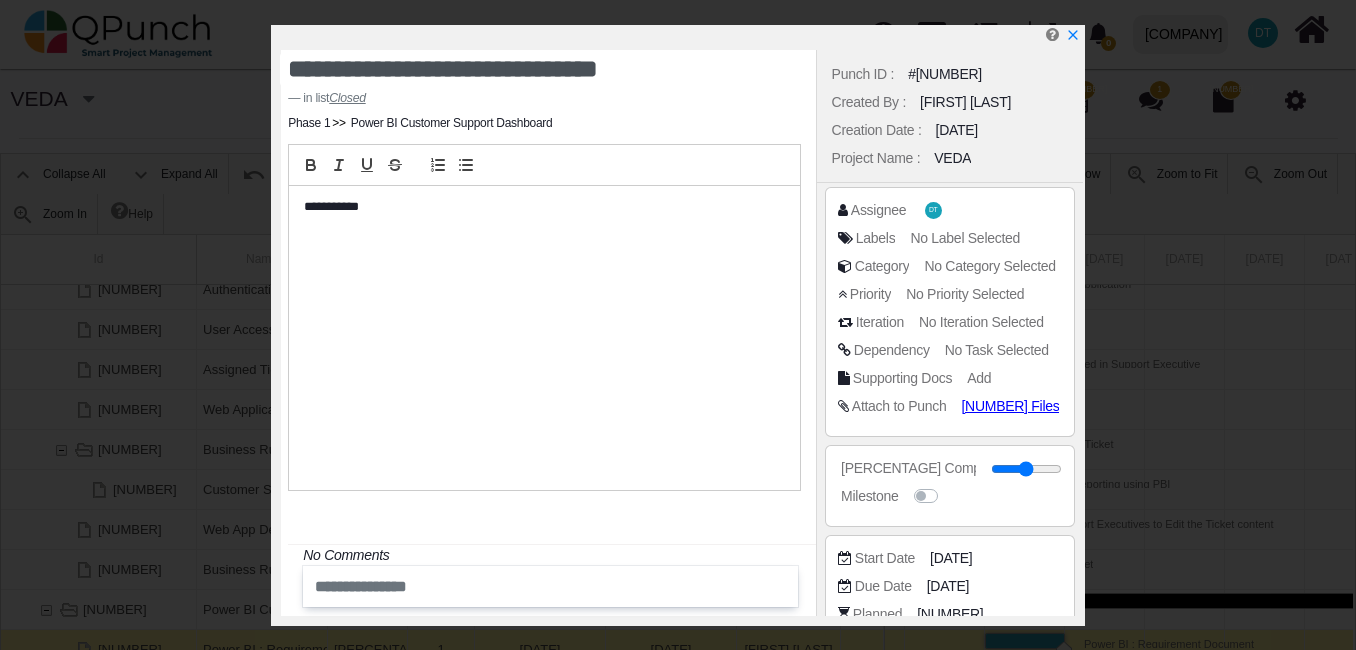 click on "Assignee
DT" at bounding box center (955, 210) 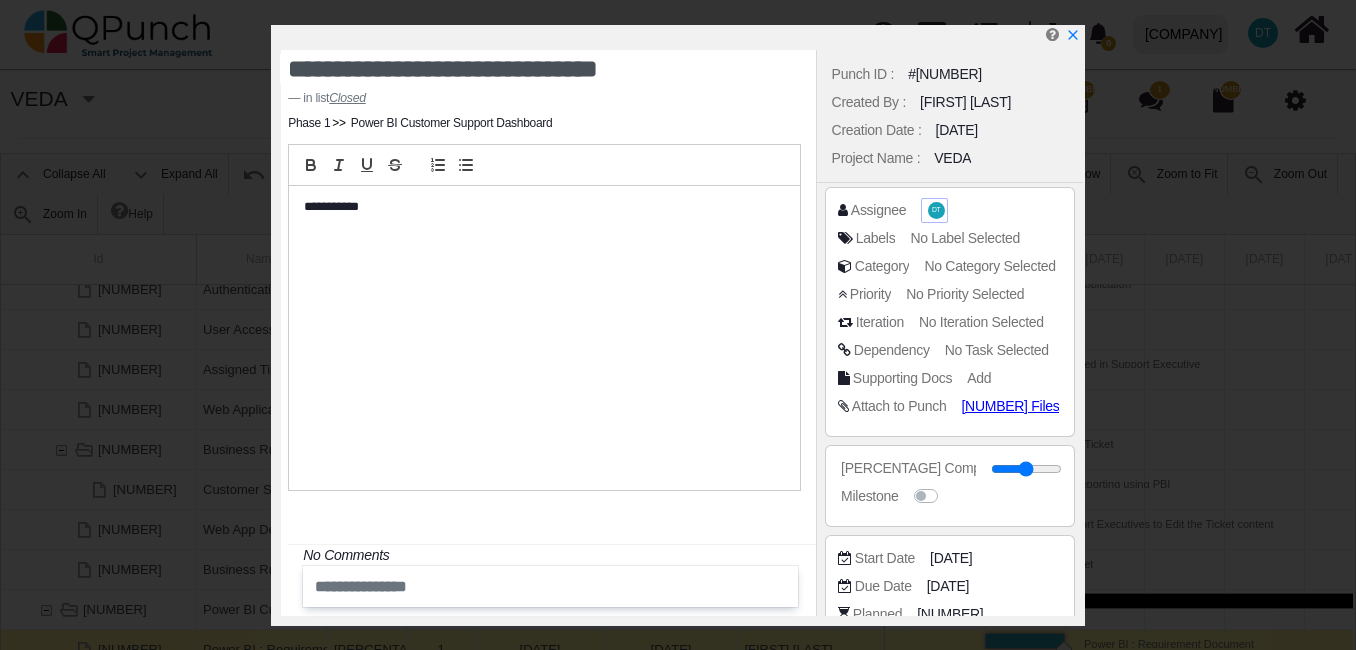 click on "DT" at bounding box center (936, 210) 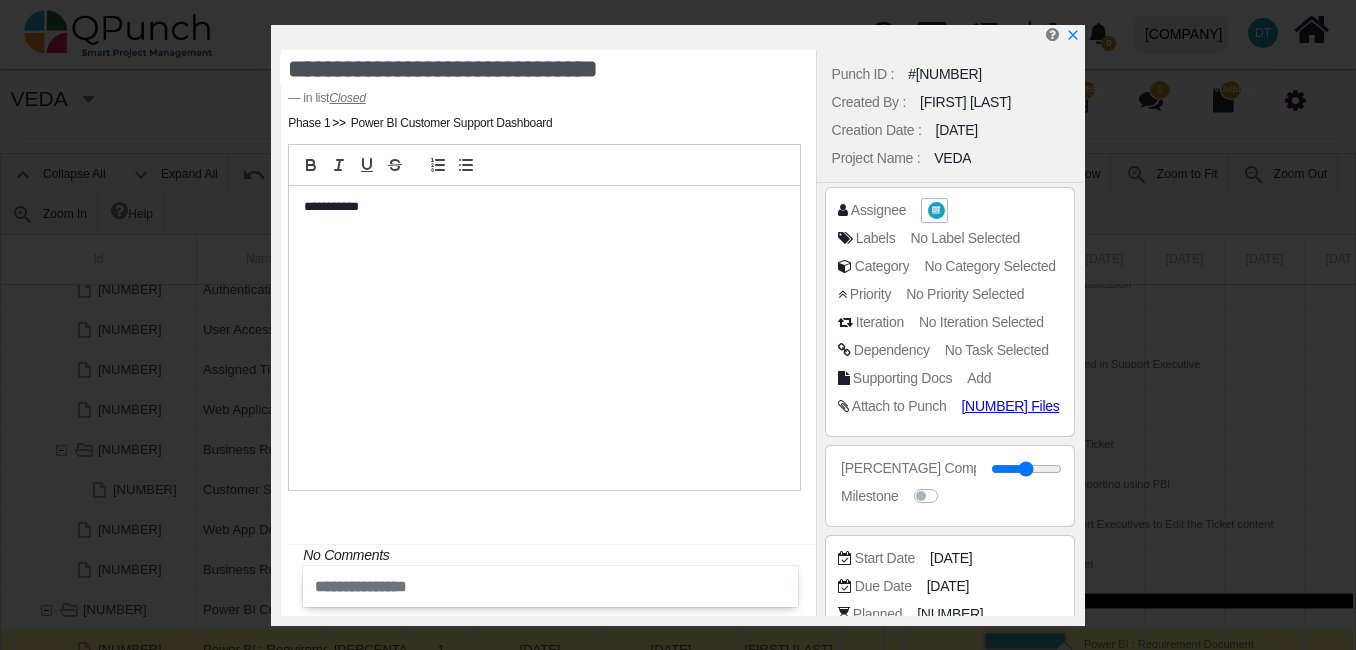 click on "DT" at bounding box center (936, 210) 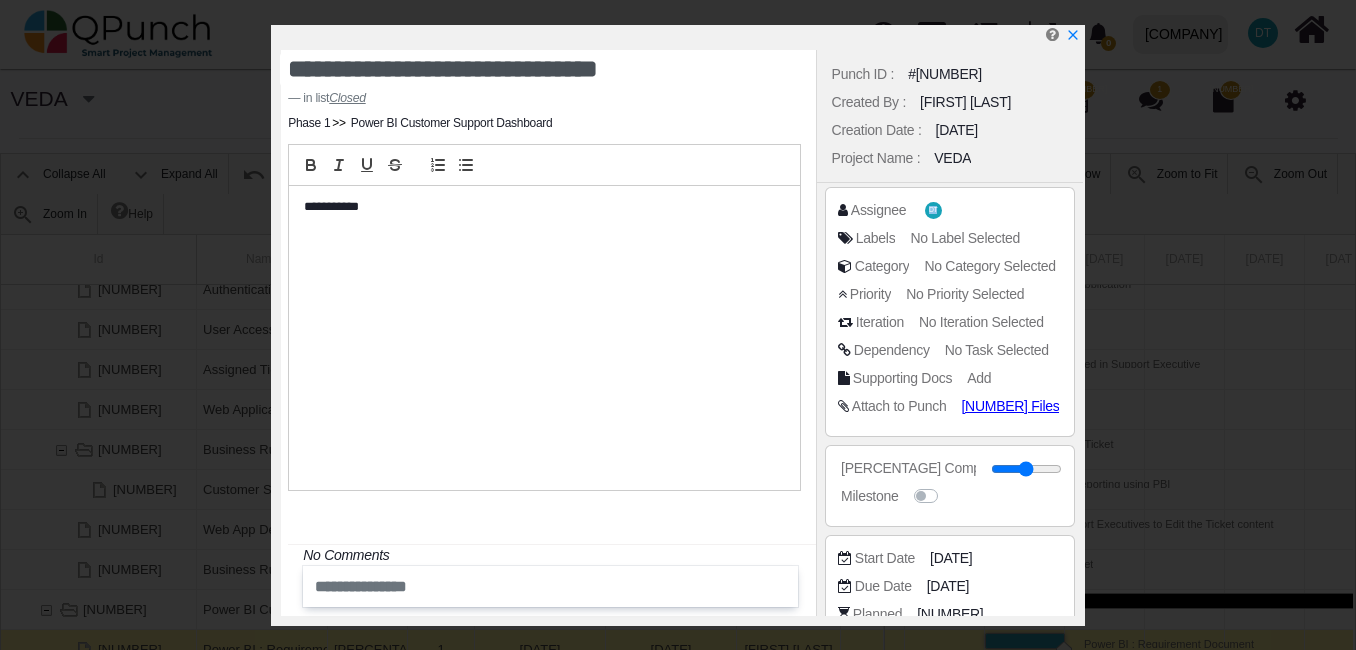 drag, startPoint x: 929, startPoint y: 212, endPoint x: 952, endPoint y: 213, distance: 23.021729 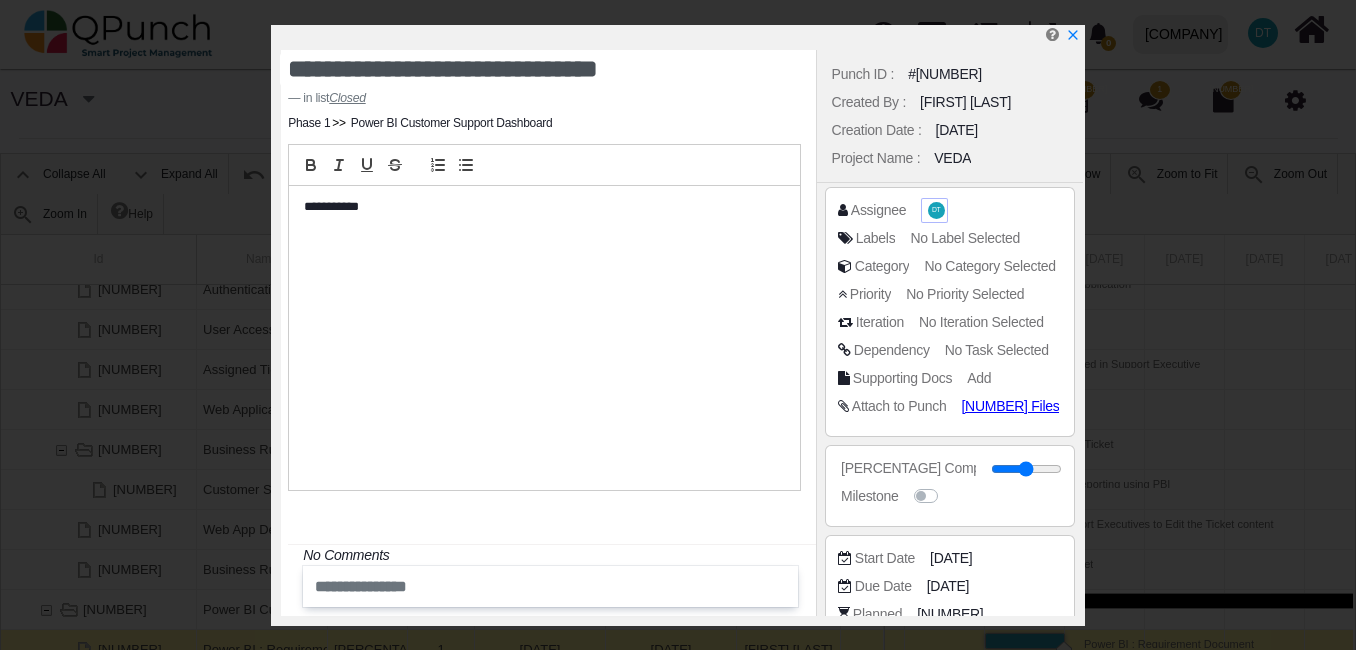 click on "DT" at bounding box center (936, 210) 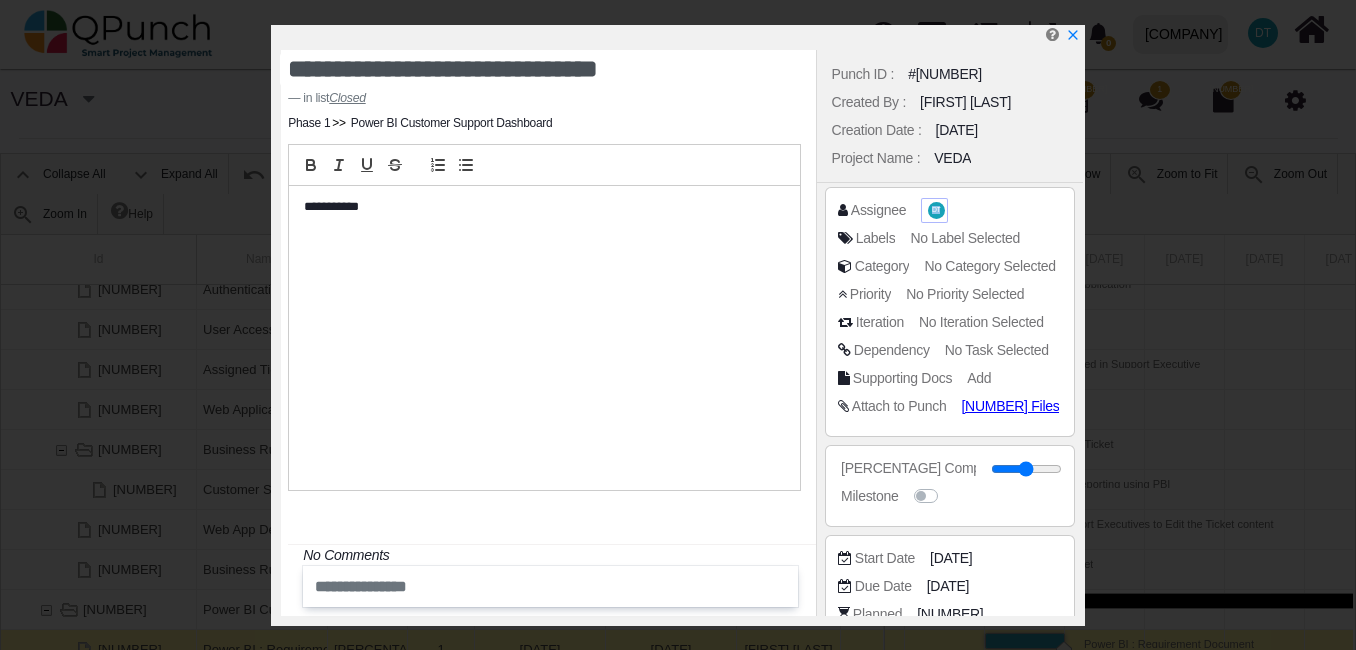 click on "DT" at bounding box center [936, 210] 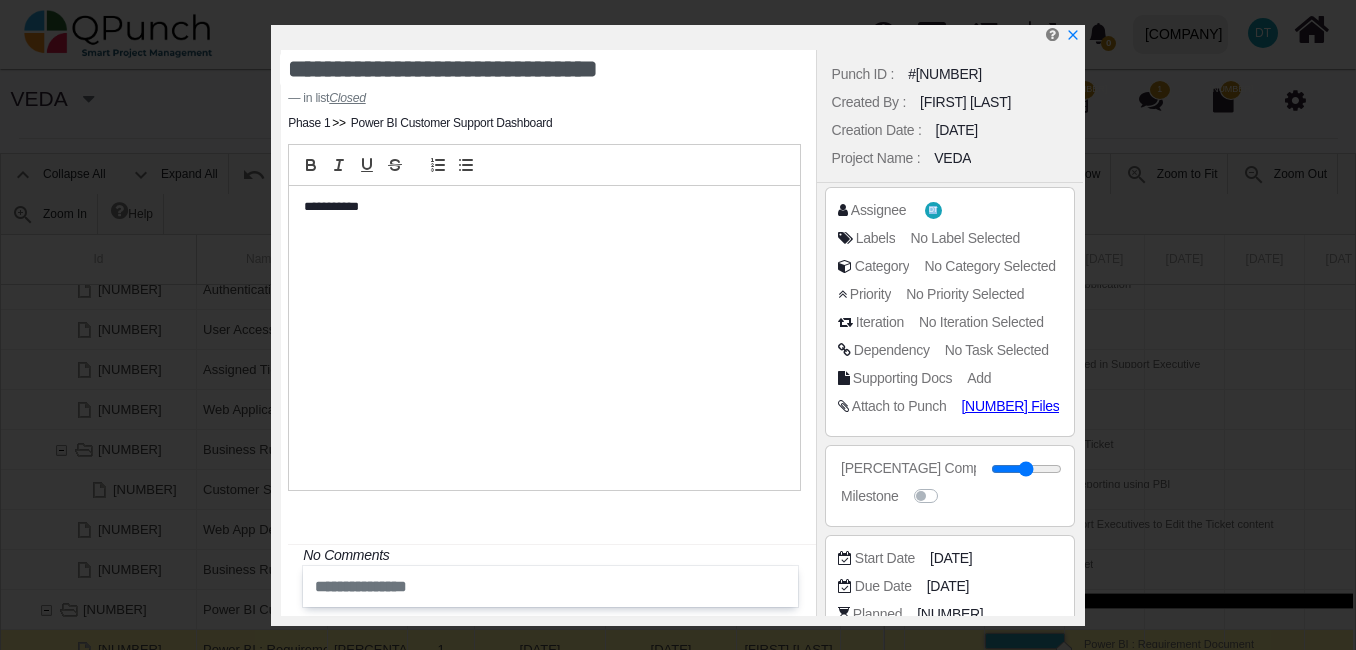 drag, startPoint x: 928, startPoint y: 213, endPoint x: 965, endPoint y: 217, distance: 37.215588 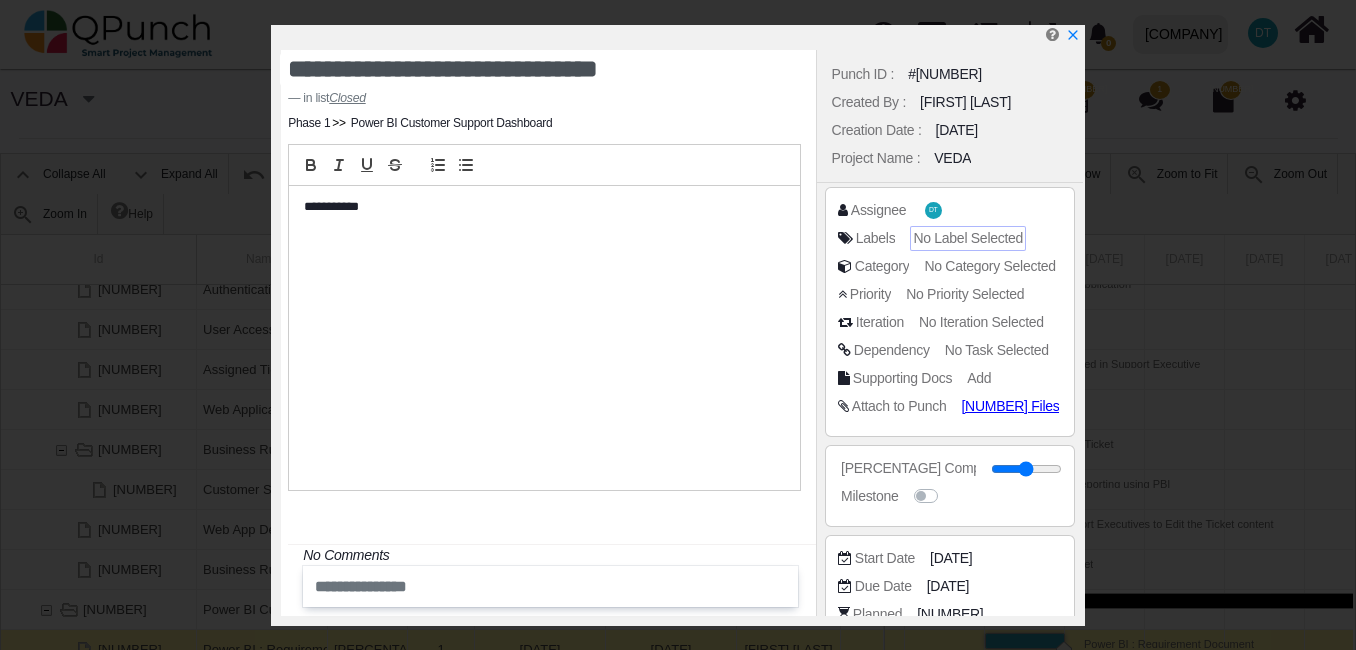 click on "No
Label
Selected" at bounding box center [968, 238] 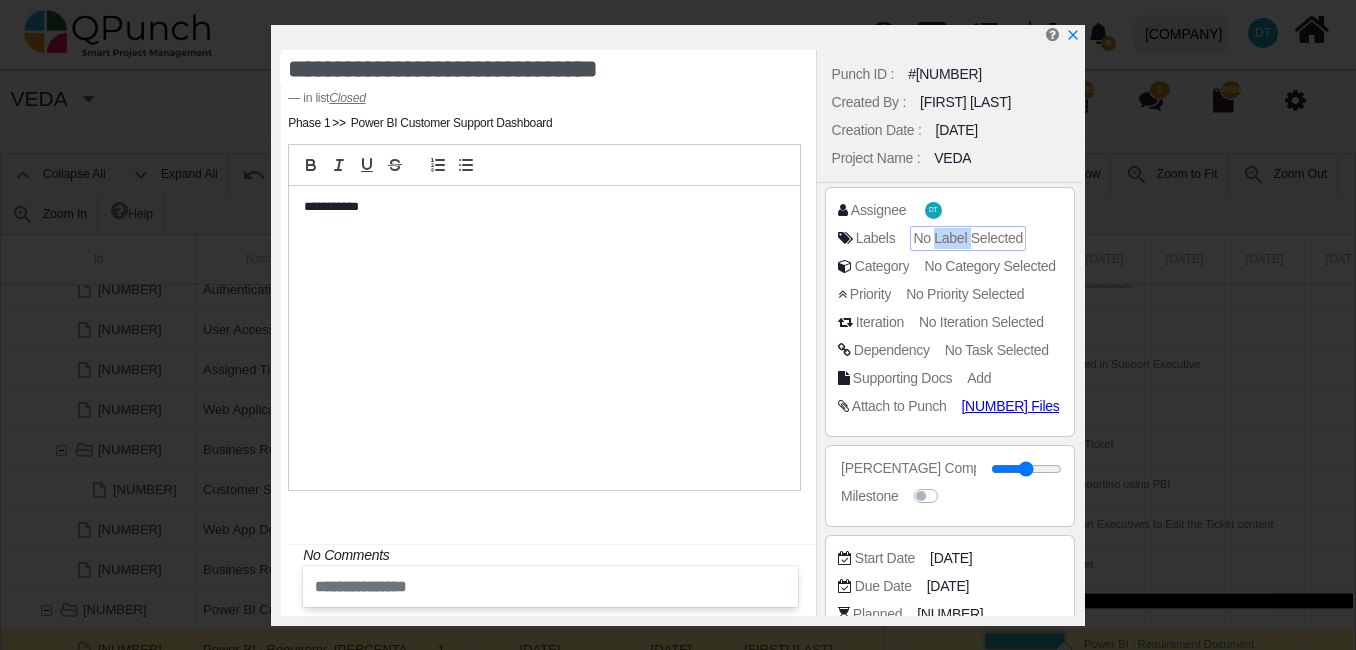 click on "No
Label
Selected" at bounding box center (968, 238) 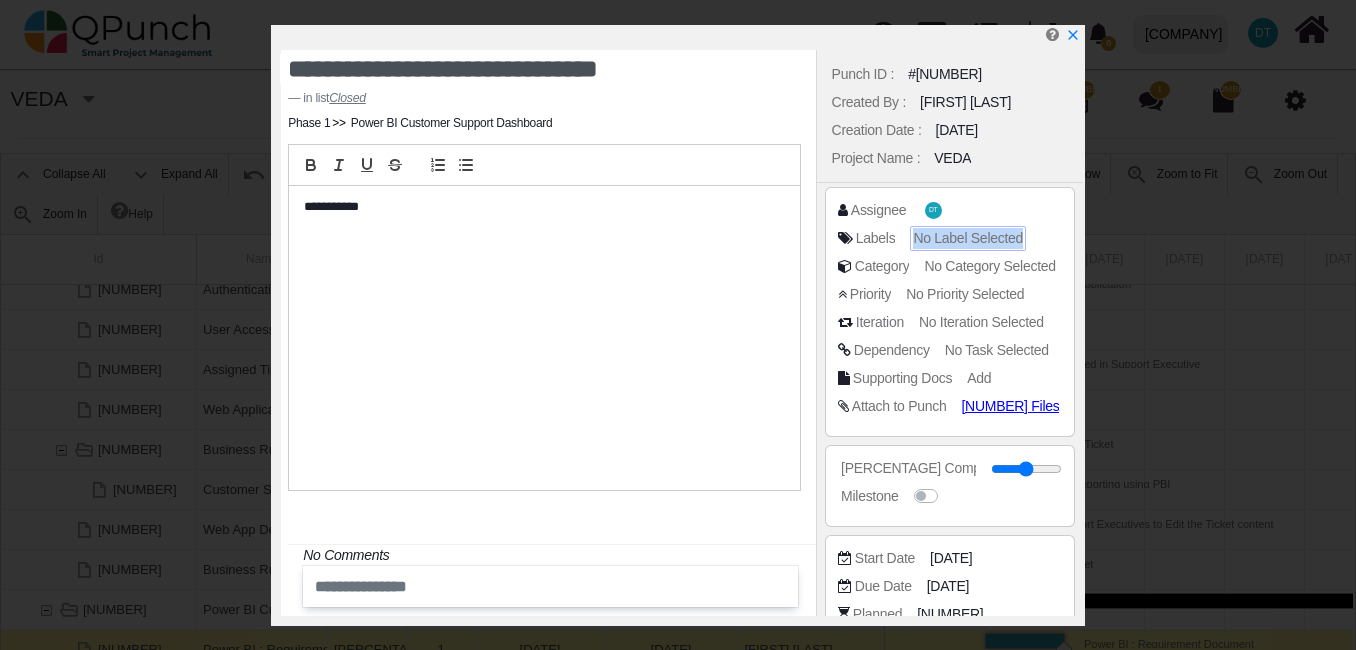click on "No
Label
Selected" at bounding box center [968, 238] 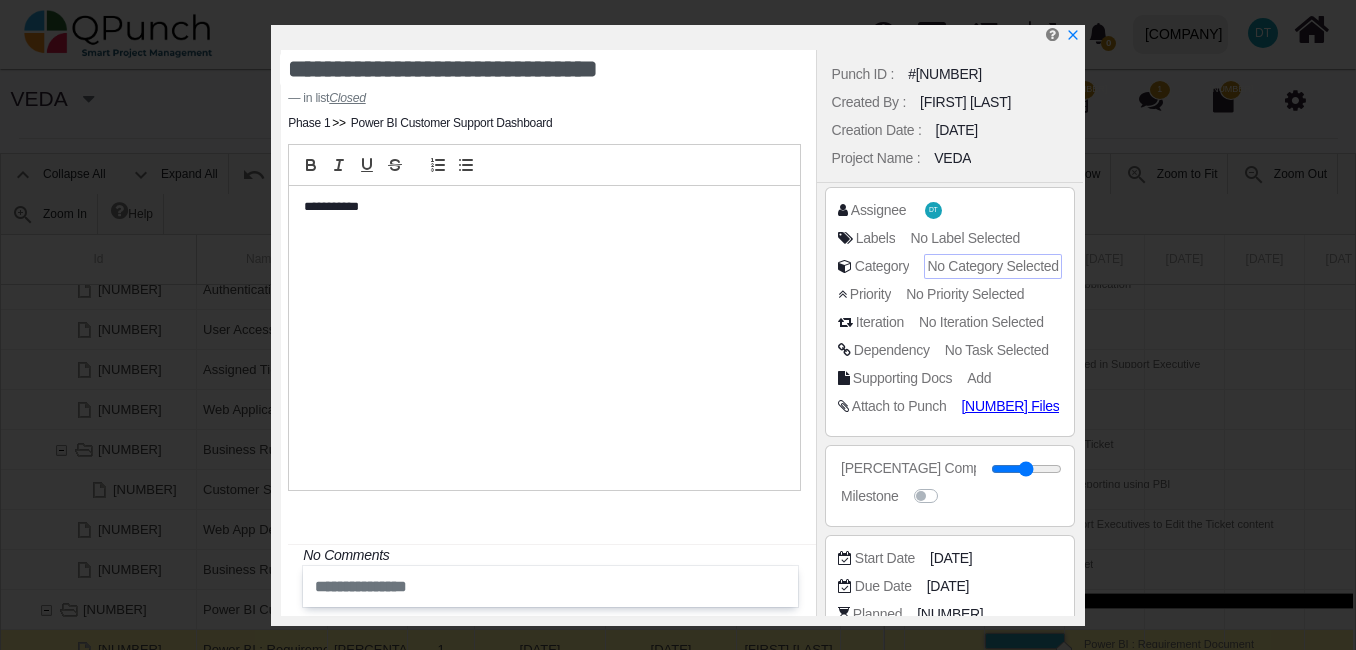 drag, startPoint x: 962, startPoint y: 229, endPoint x: 966, endPoint y: 264, distance: 35.22783 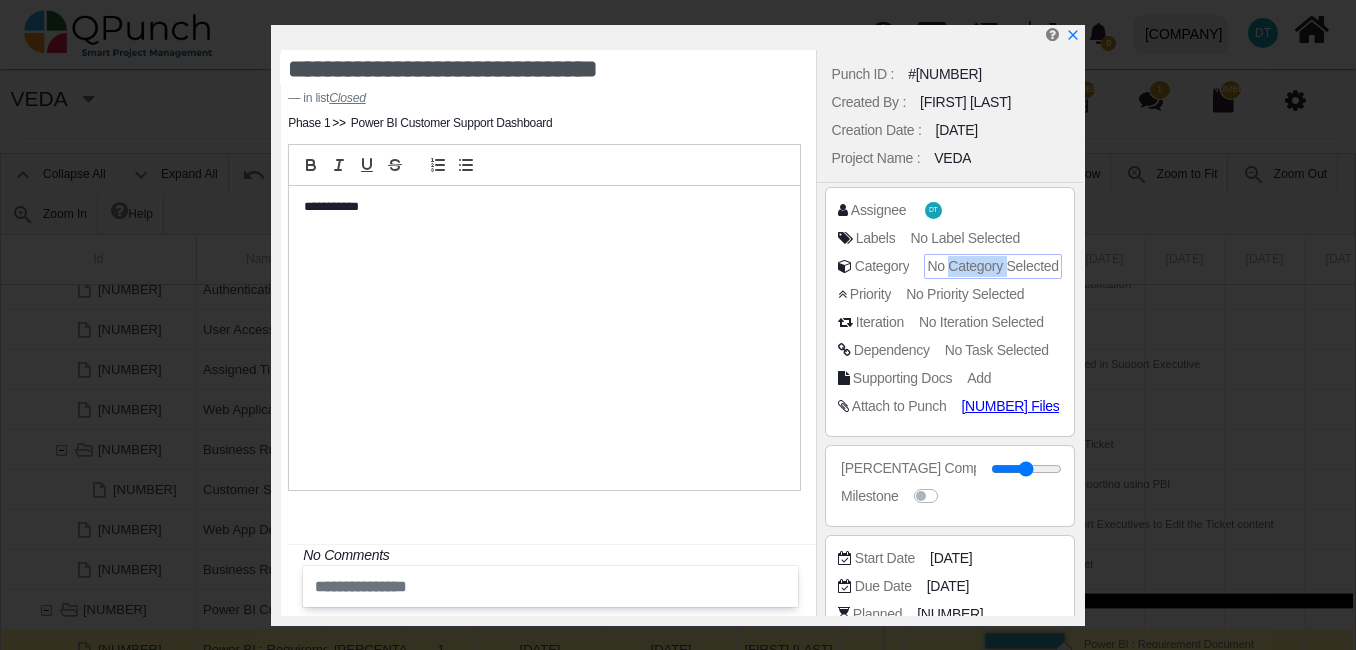 click on "No
Category
Selected" at bounding box center (965, 238) 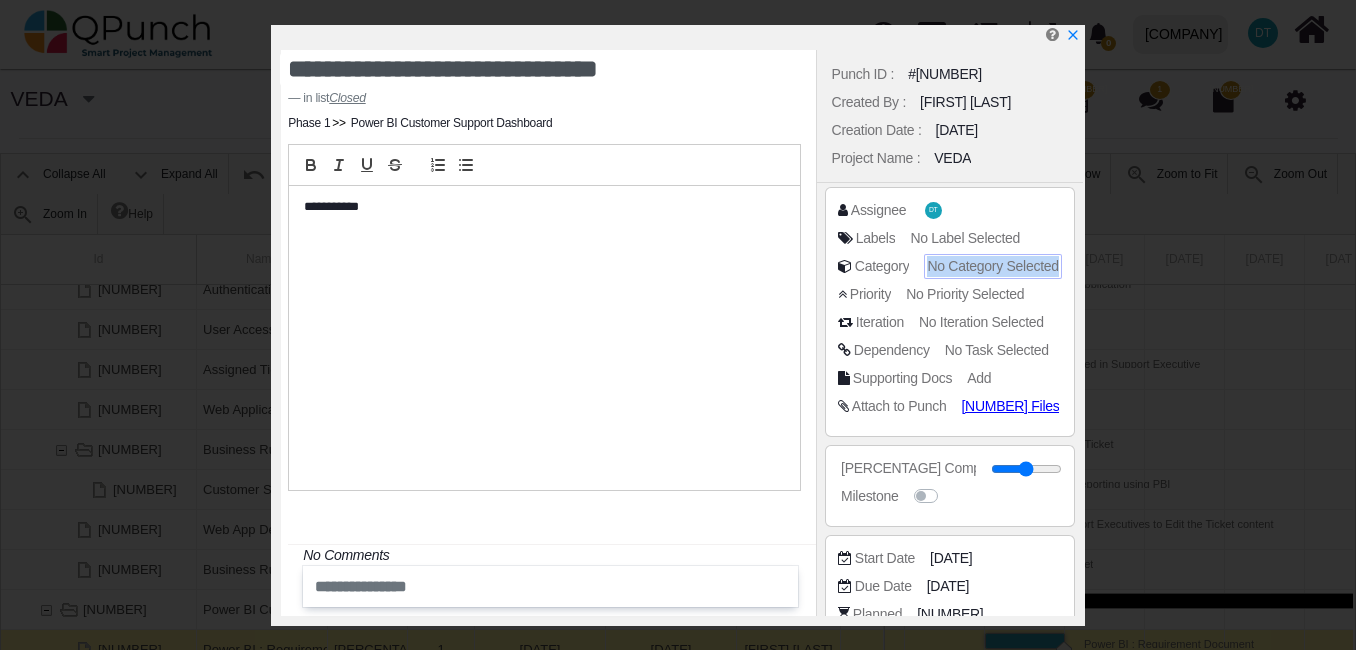 click on "No
Category
Selected" at bounding box center [965, 238] 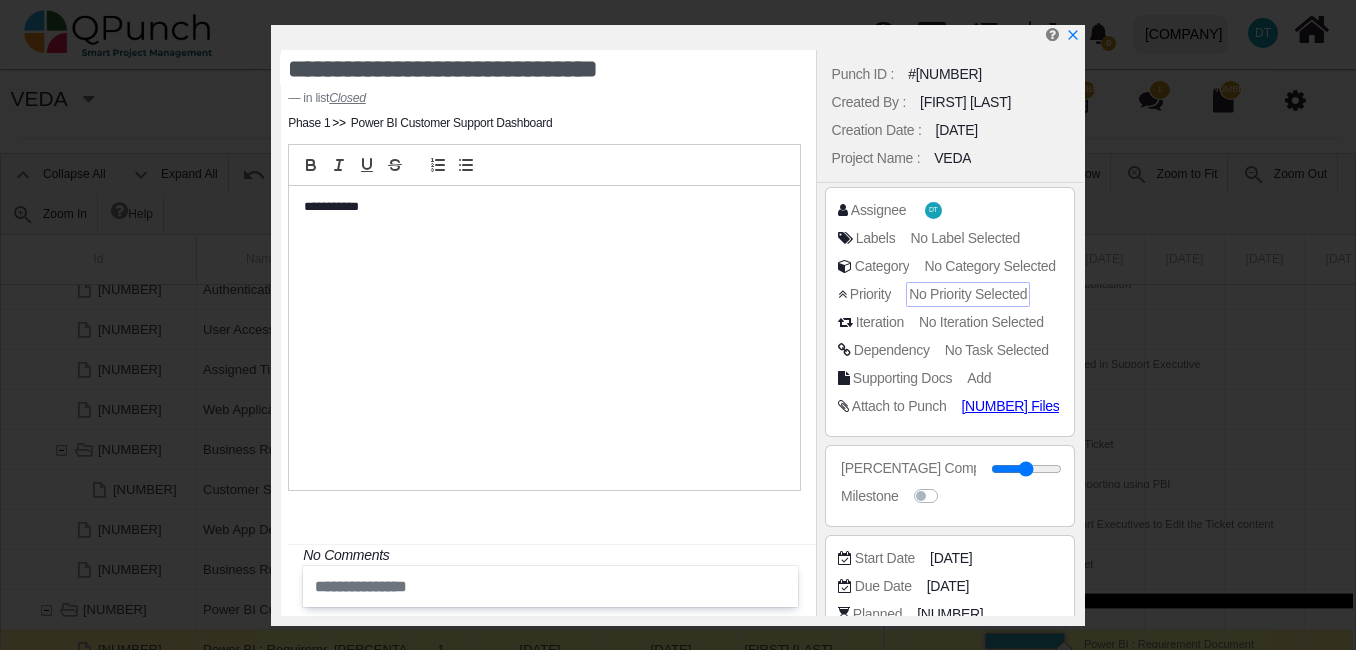 drag, startPoint x: 966, startPoint y: 264, endPoint x: 966, endPoint y: 293, distance: 29 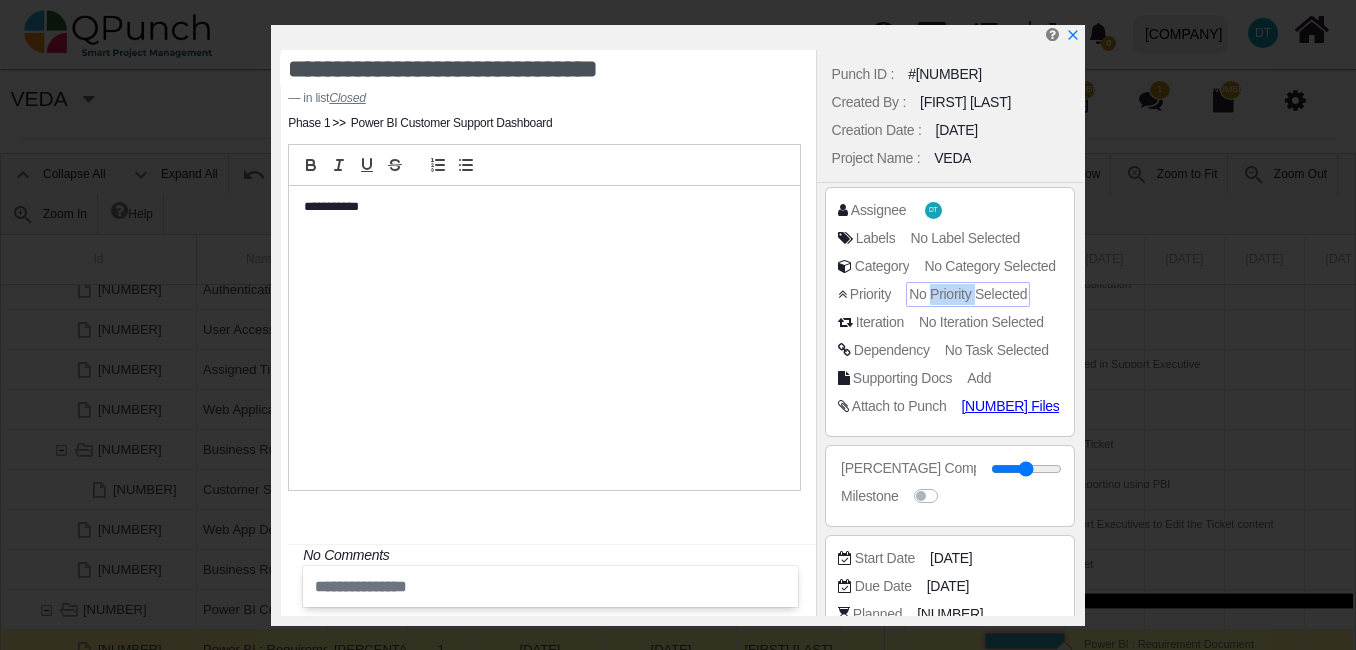 click on "No
Priority
Selected" at bounding box center [965, 238] 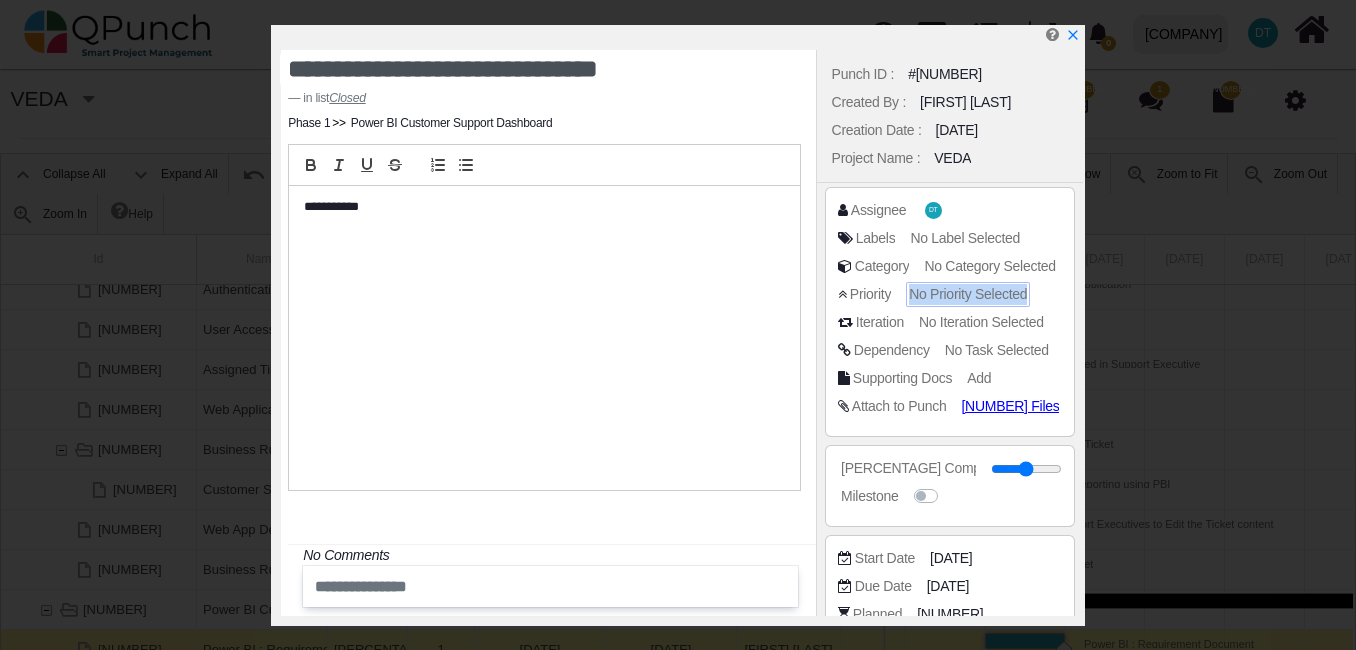 click on "No
Priority
Selected" at bounding box center (965, 238) 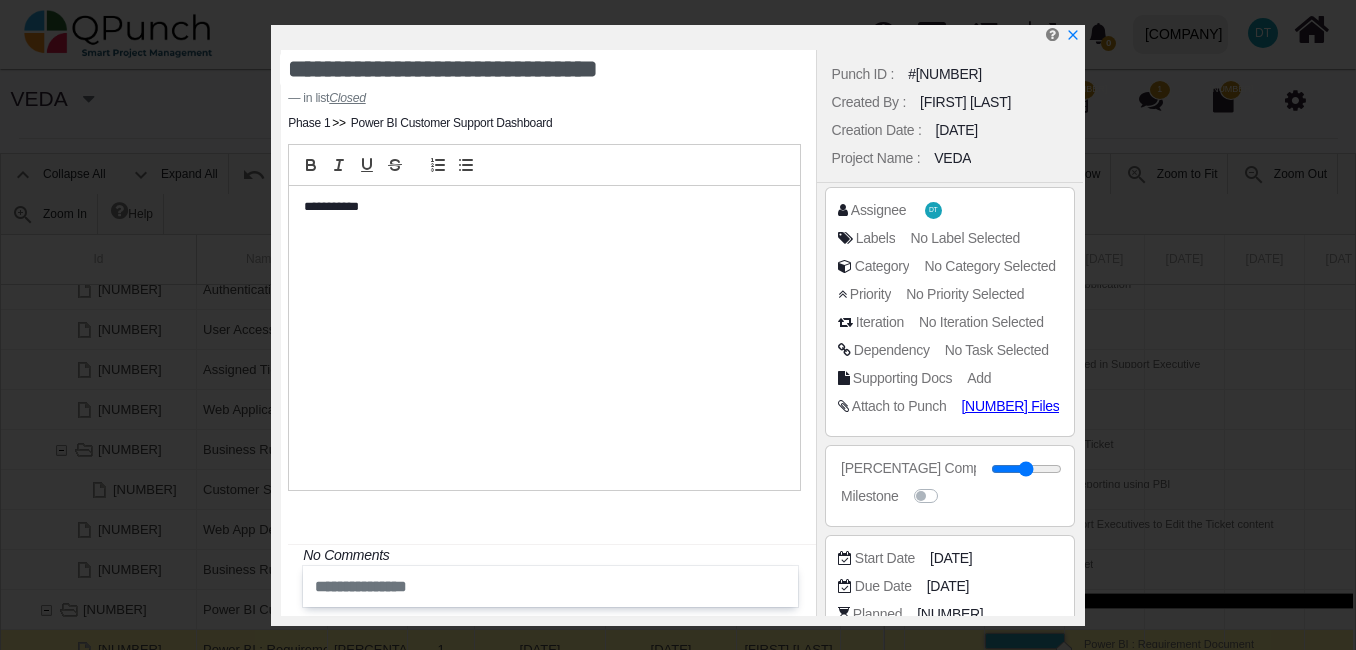 drag, startPoint x: 966, startPoint y: 295, endPoint x: 975, endPoint y: 320, distance: 26.57066 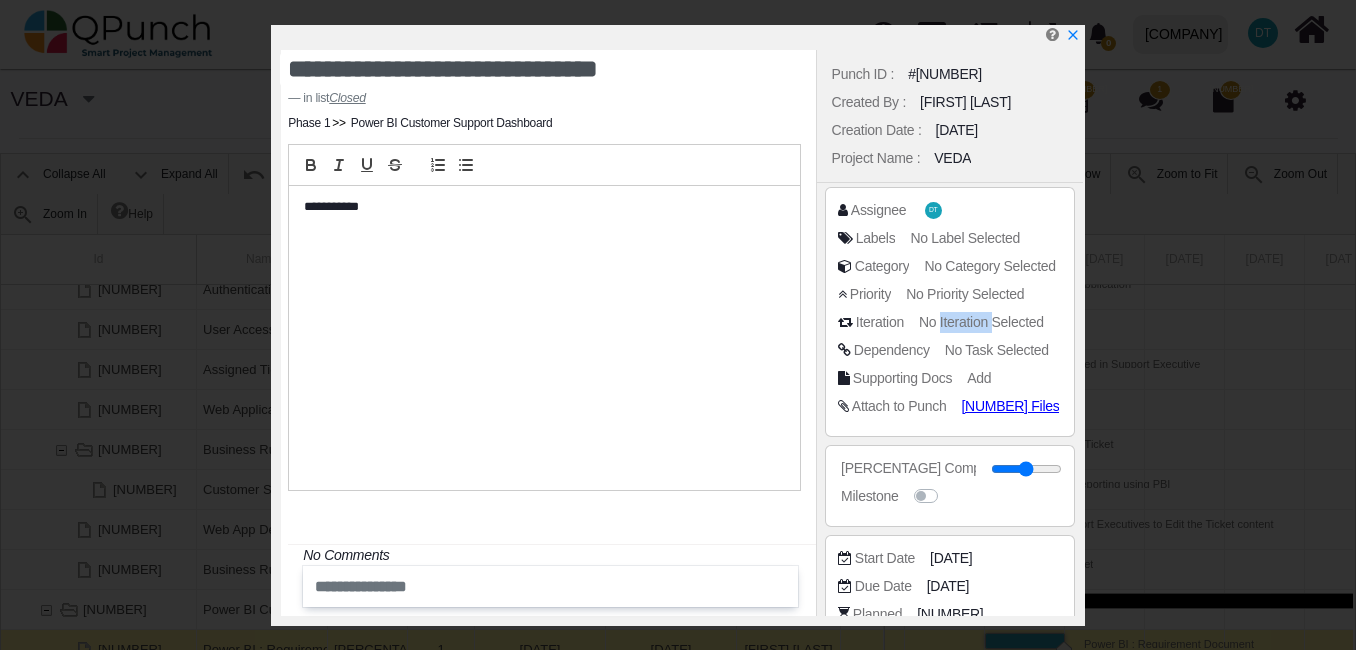 click on "No Iteration Selected" at bounding box center (981, 322) 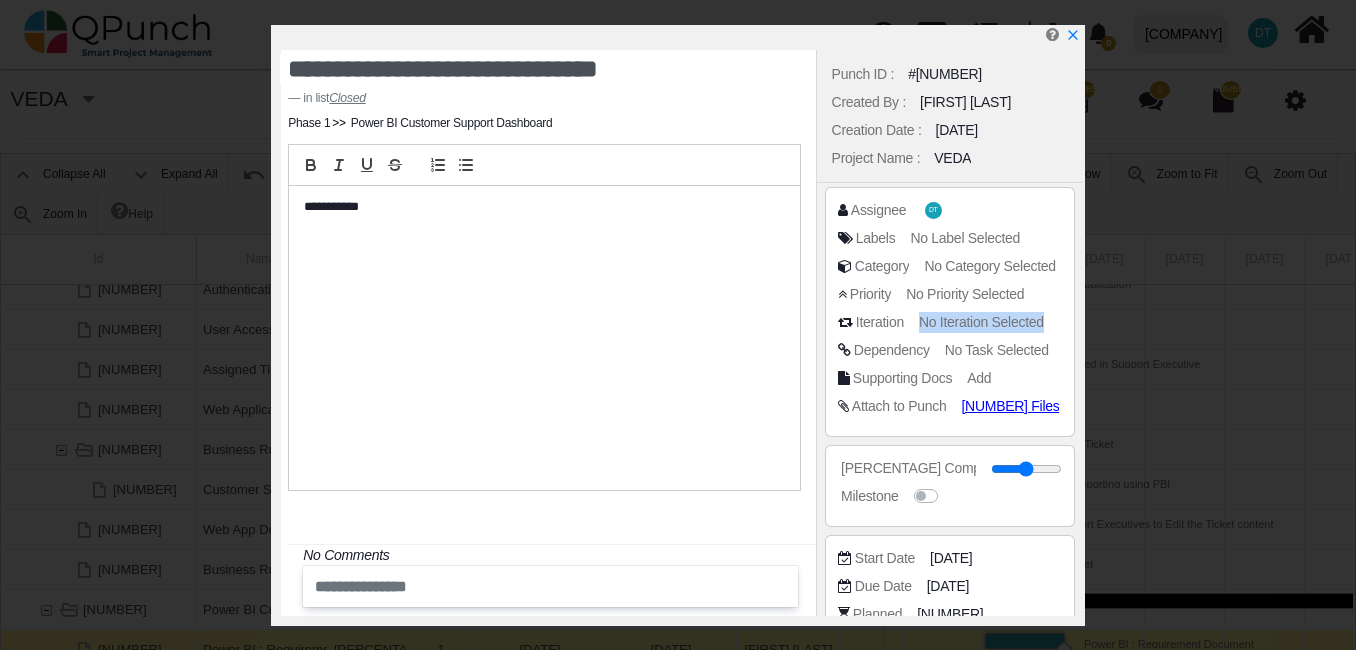 click on "No Iteration Selected" at bounding box center (981, 322) 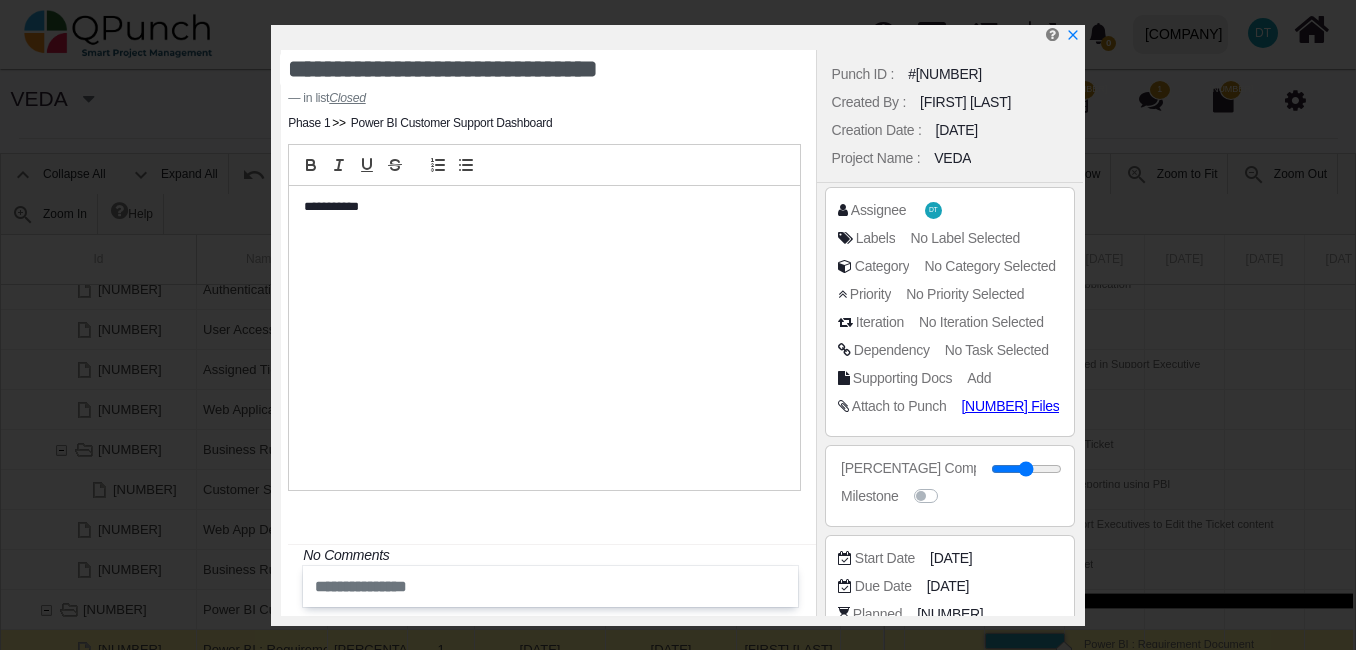 drag, startPoint x: 975, startPoint y: 320, endPoint x: 978, endPoint y: 352, distance: 32.140316 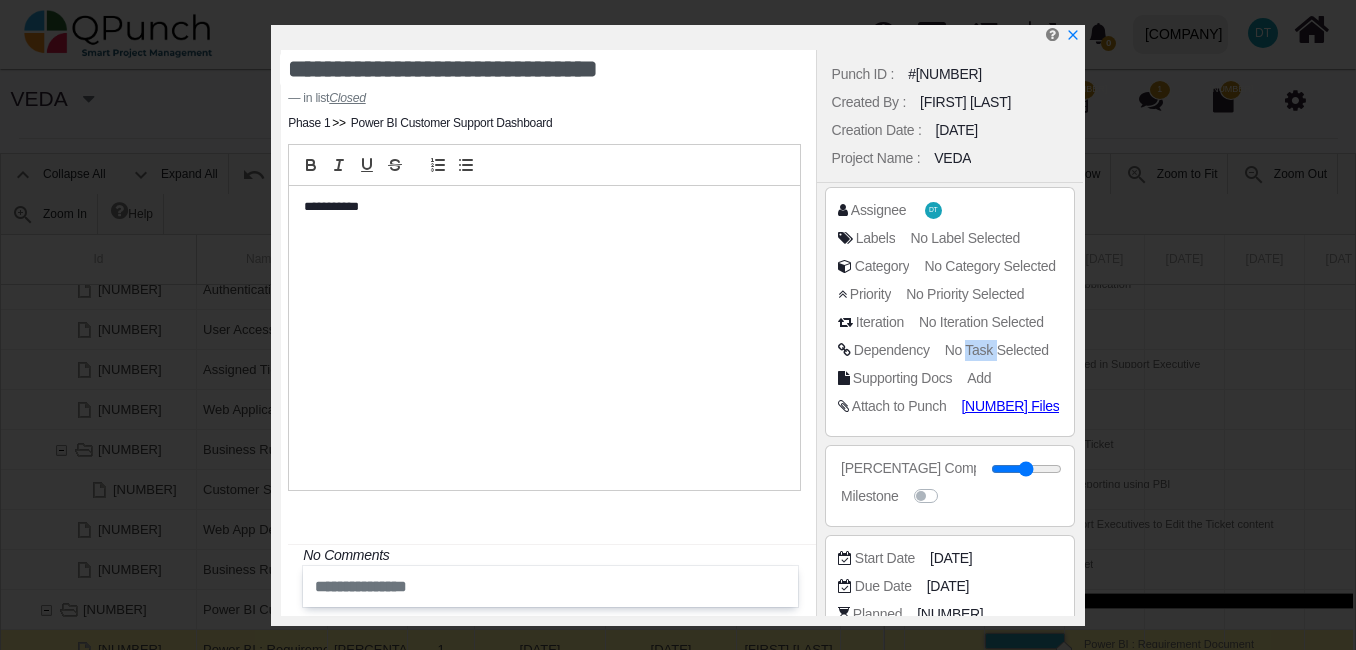 click on "No Task Selected" at bounding box center [981, 322] 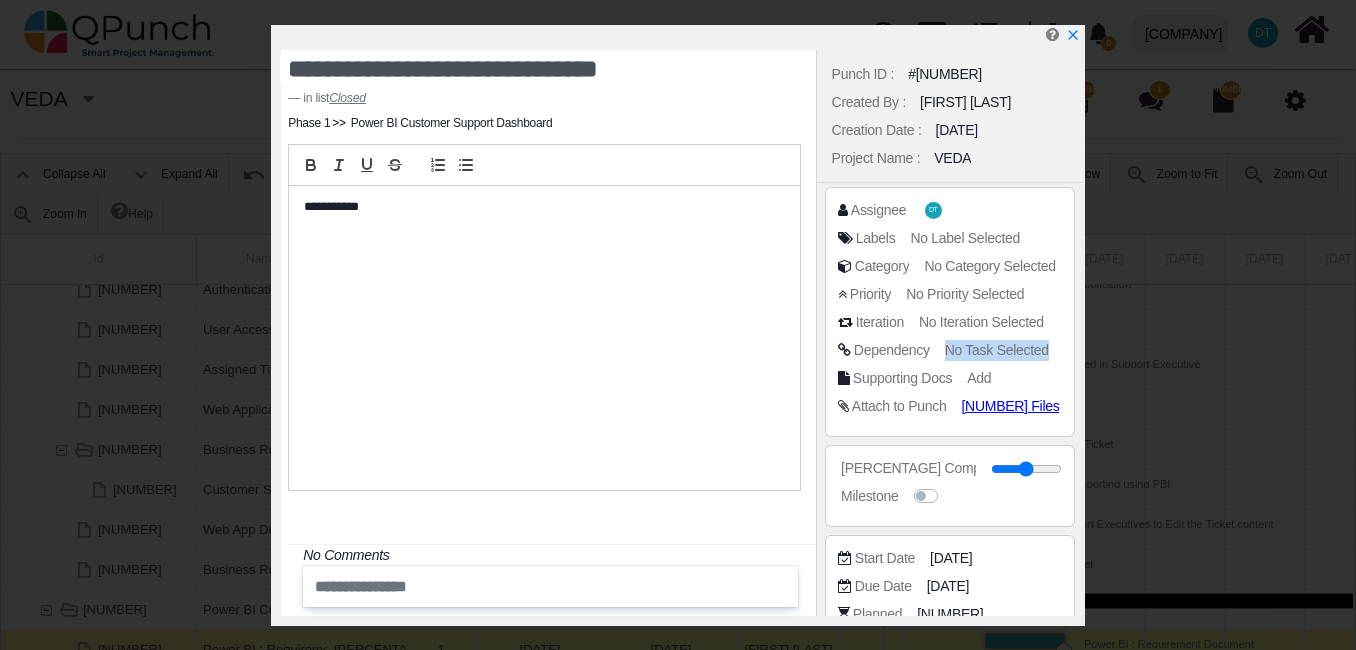 click on "No Task Selected" at bounding box center [981, 322] 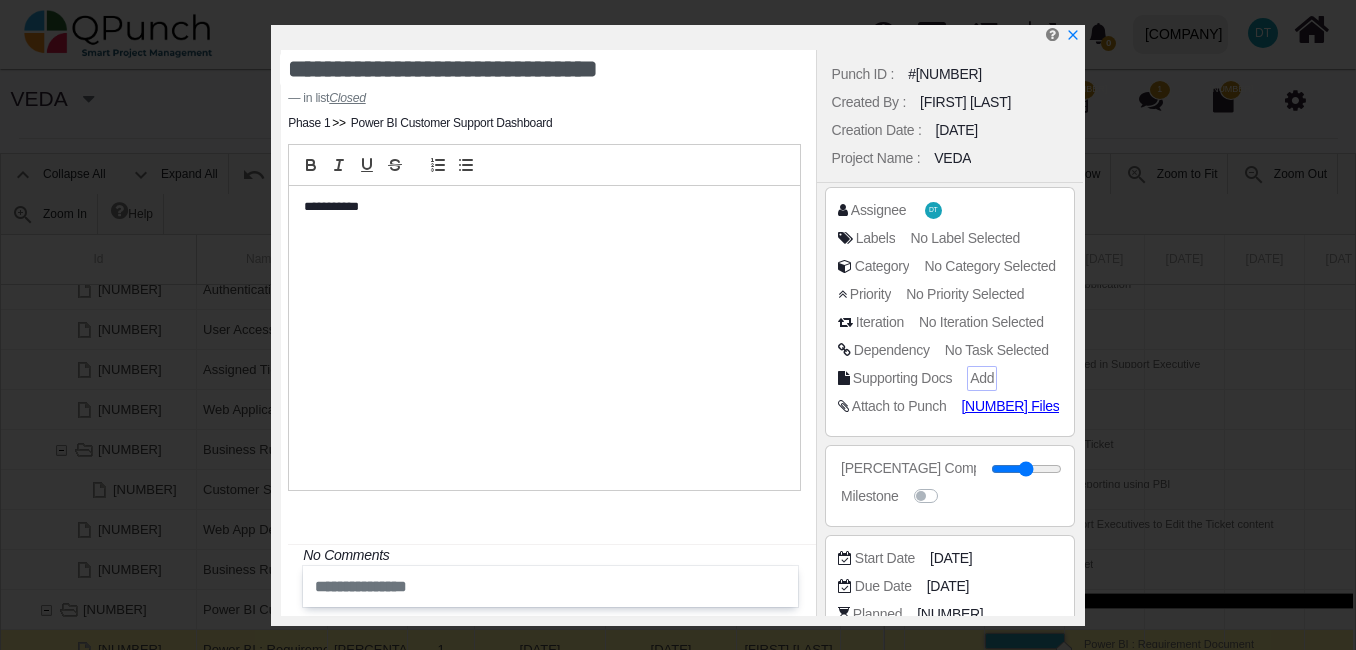 drag, startPoint x: 978, startPoint y: 352, endPoint x: 981, endPoint y: 372, distance: 20.22375 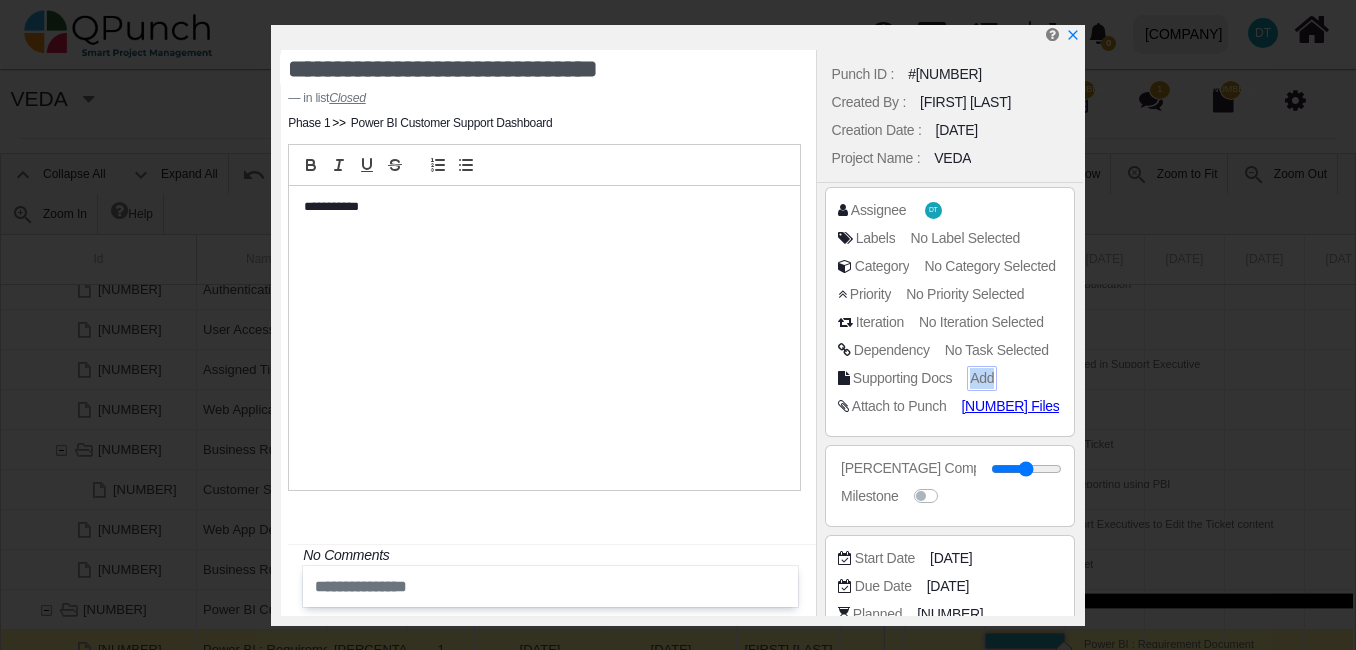 click on "Add" at bounding box center [965, 238] 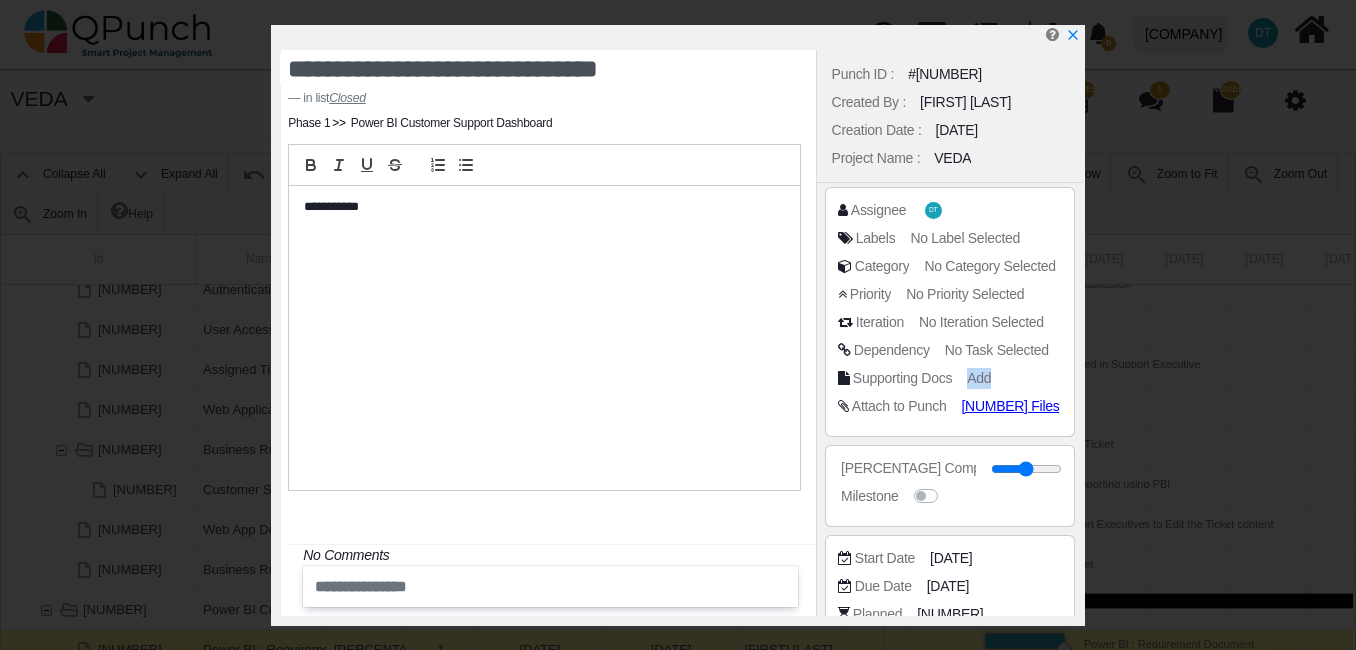 drag, startPoint x: 981, startPoint y: 372, endPoint x: 1012, endPoint y: 375, distance: 31.144823 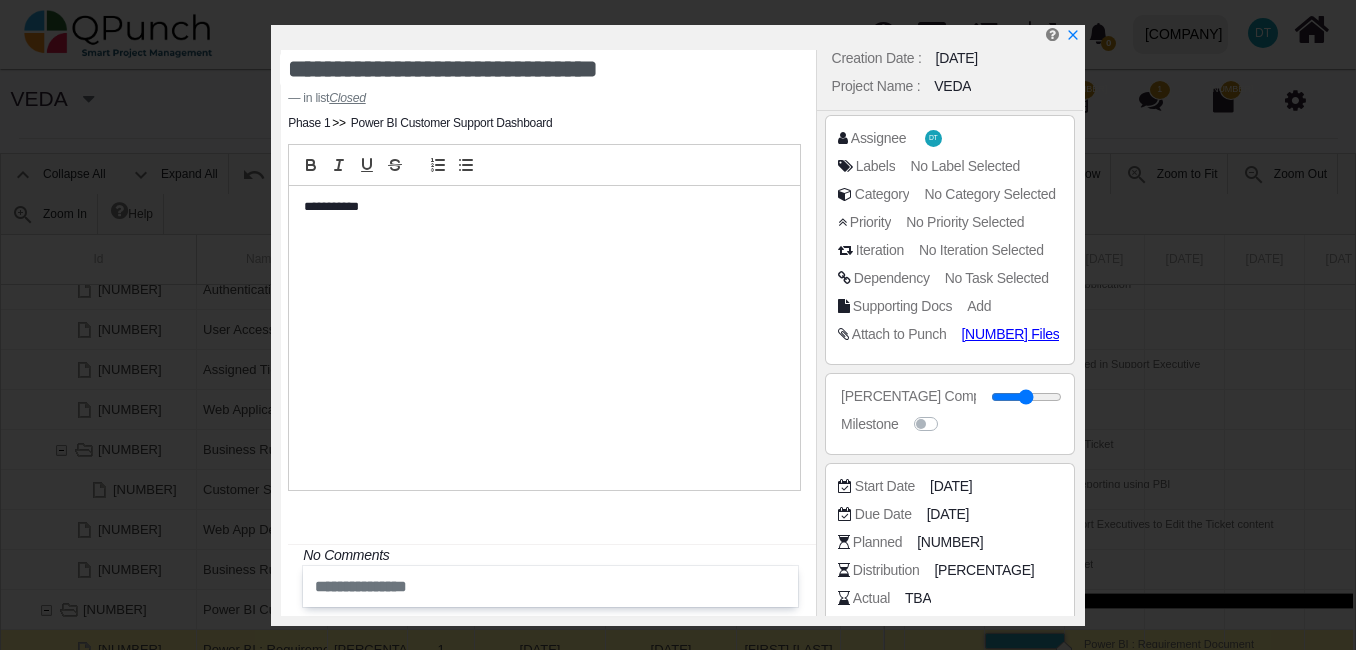 scroll, scrollTop: 100, scrollLeft: 0, axis: vertical 